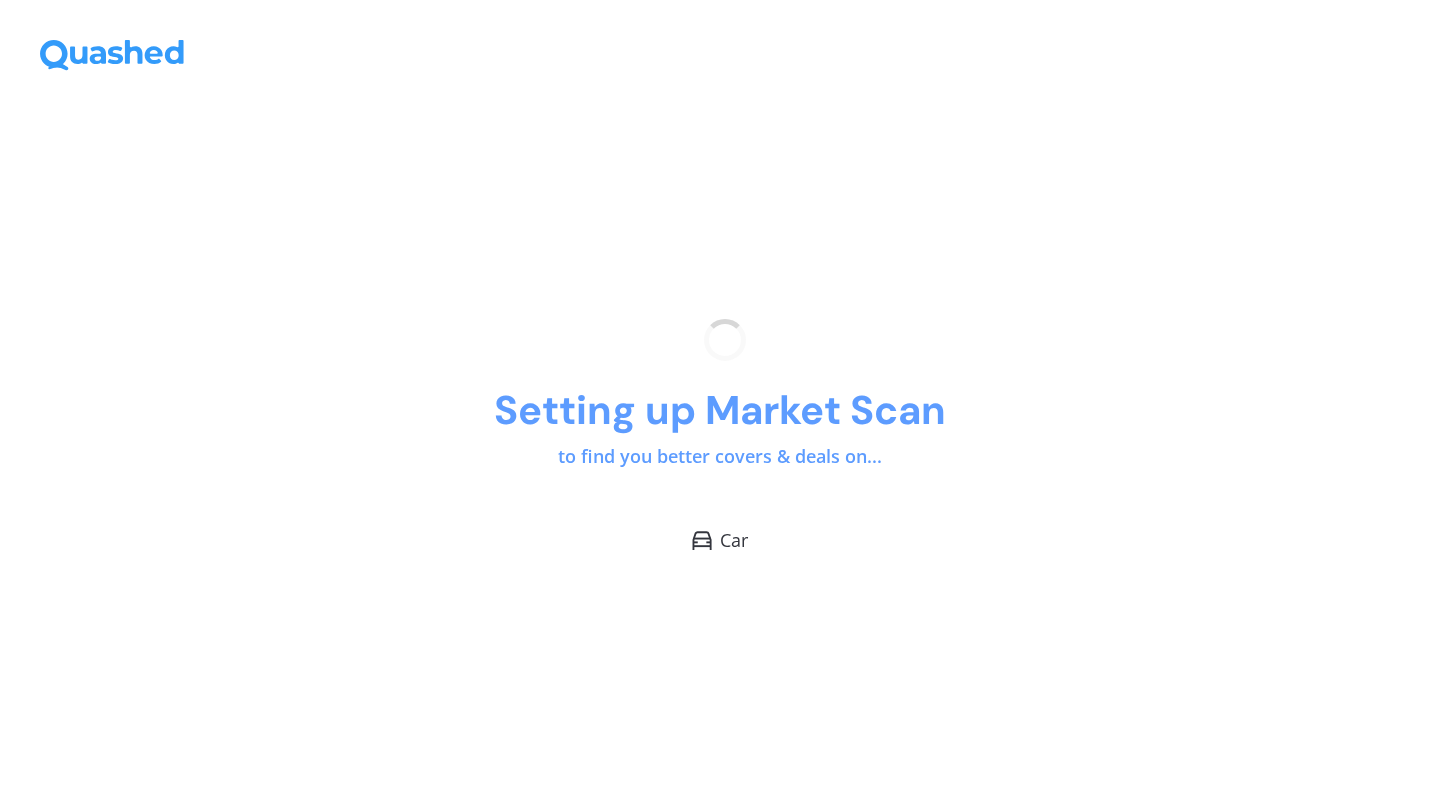 scroll, scrollTop: 0, scrollLeft: 0, axis: both 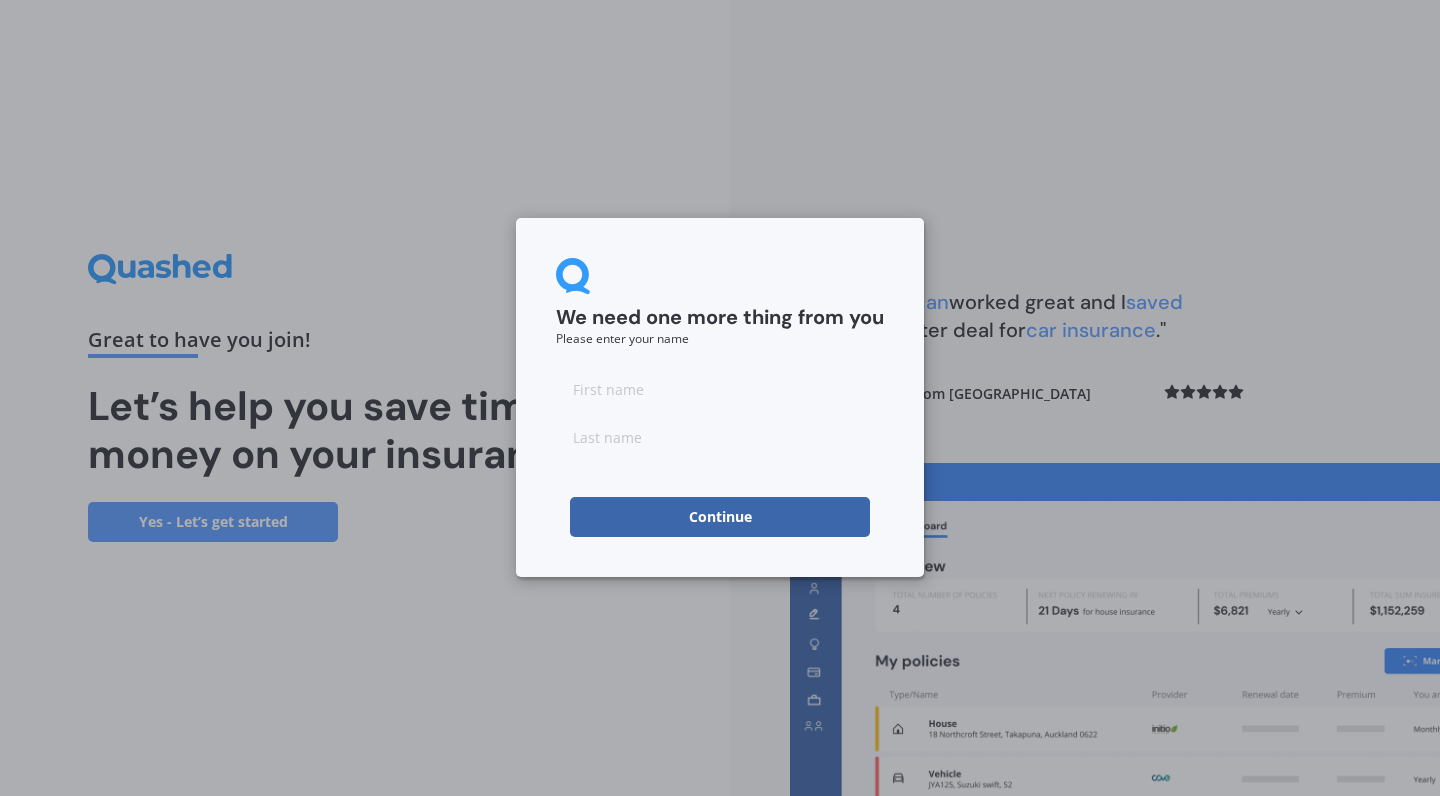 click on "Continue" at bounding box center (720, 517) 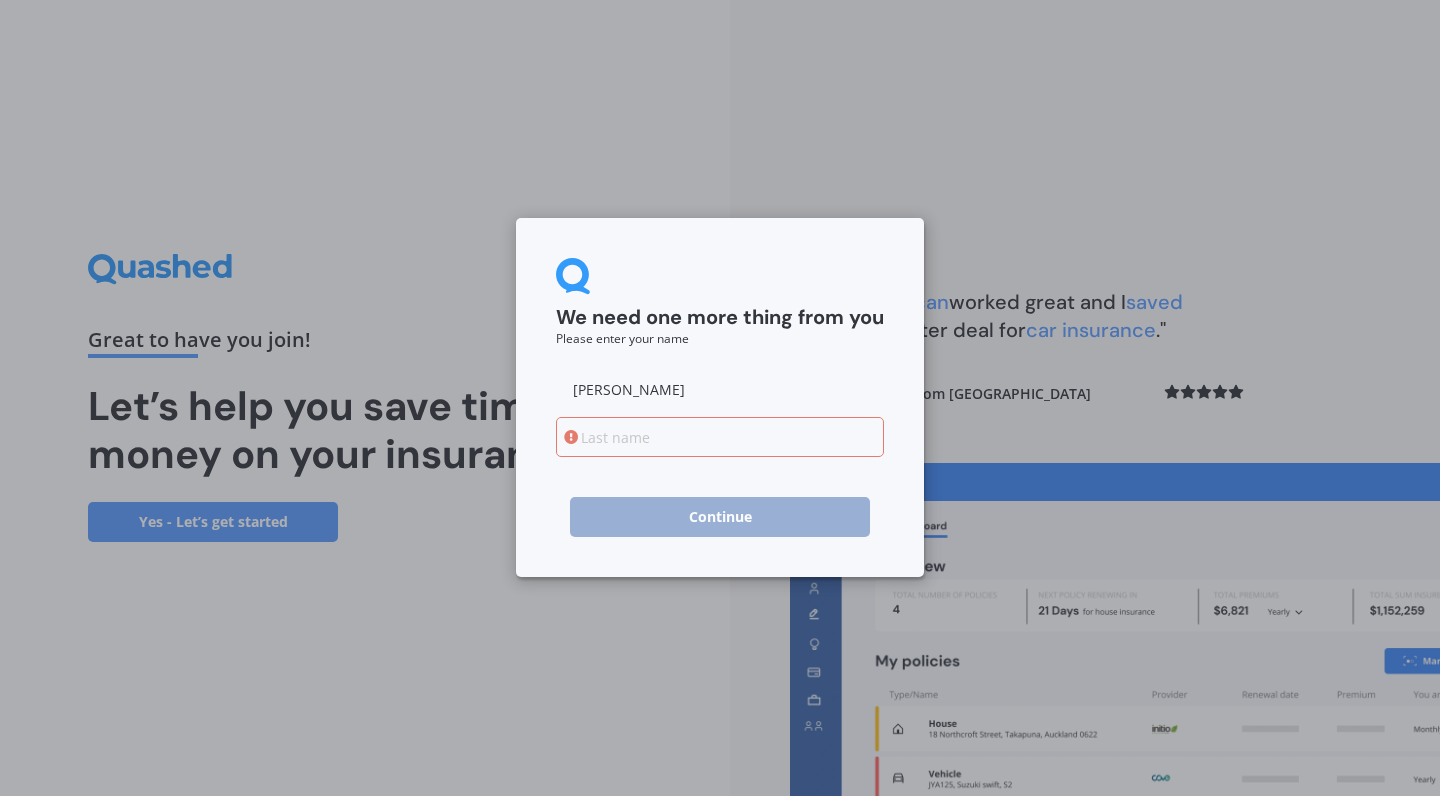 type on "[PERSON_NAME]" 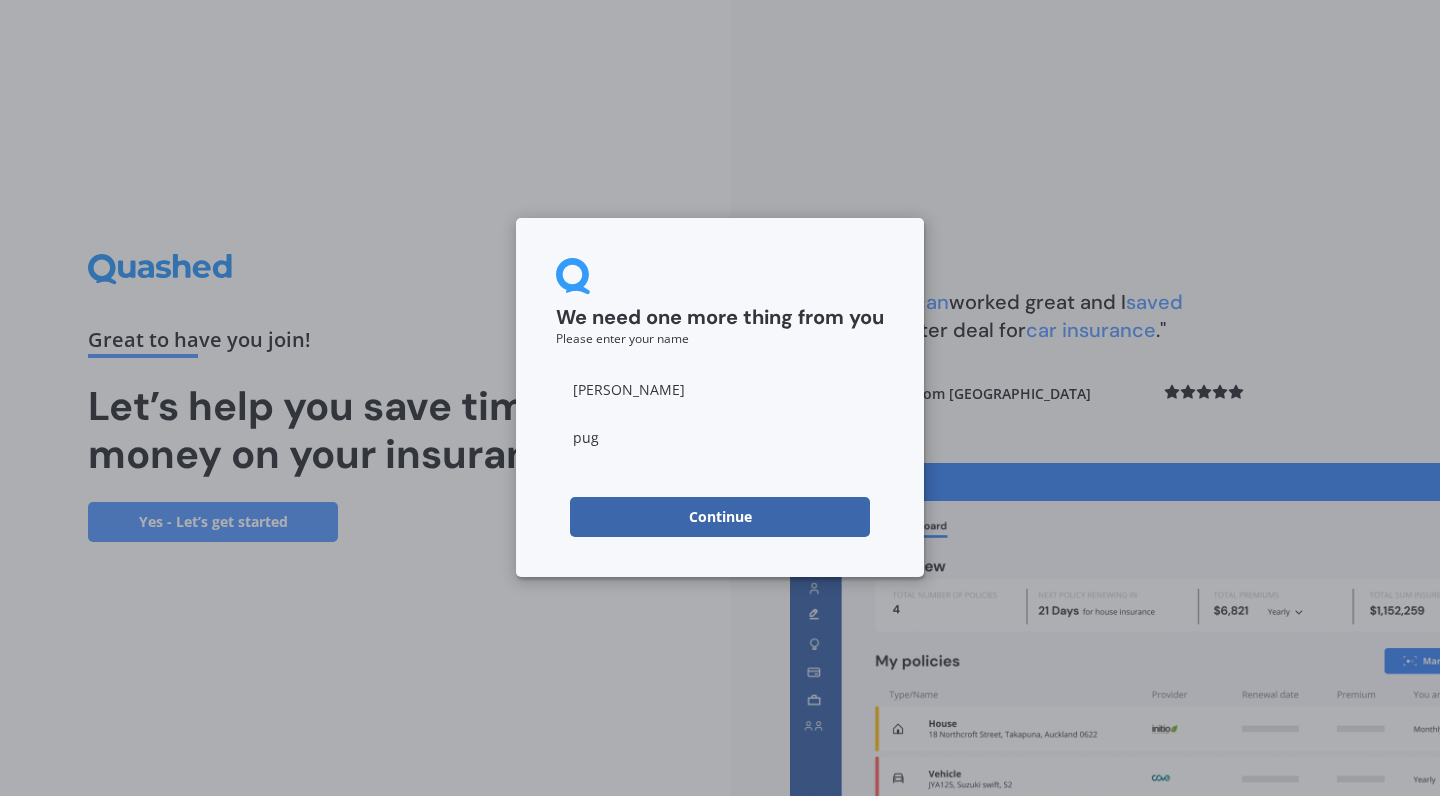 type on "[PERSON_NAME]" 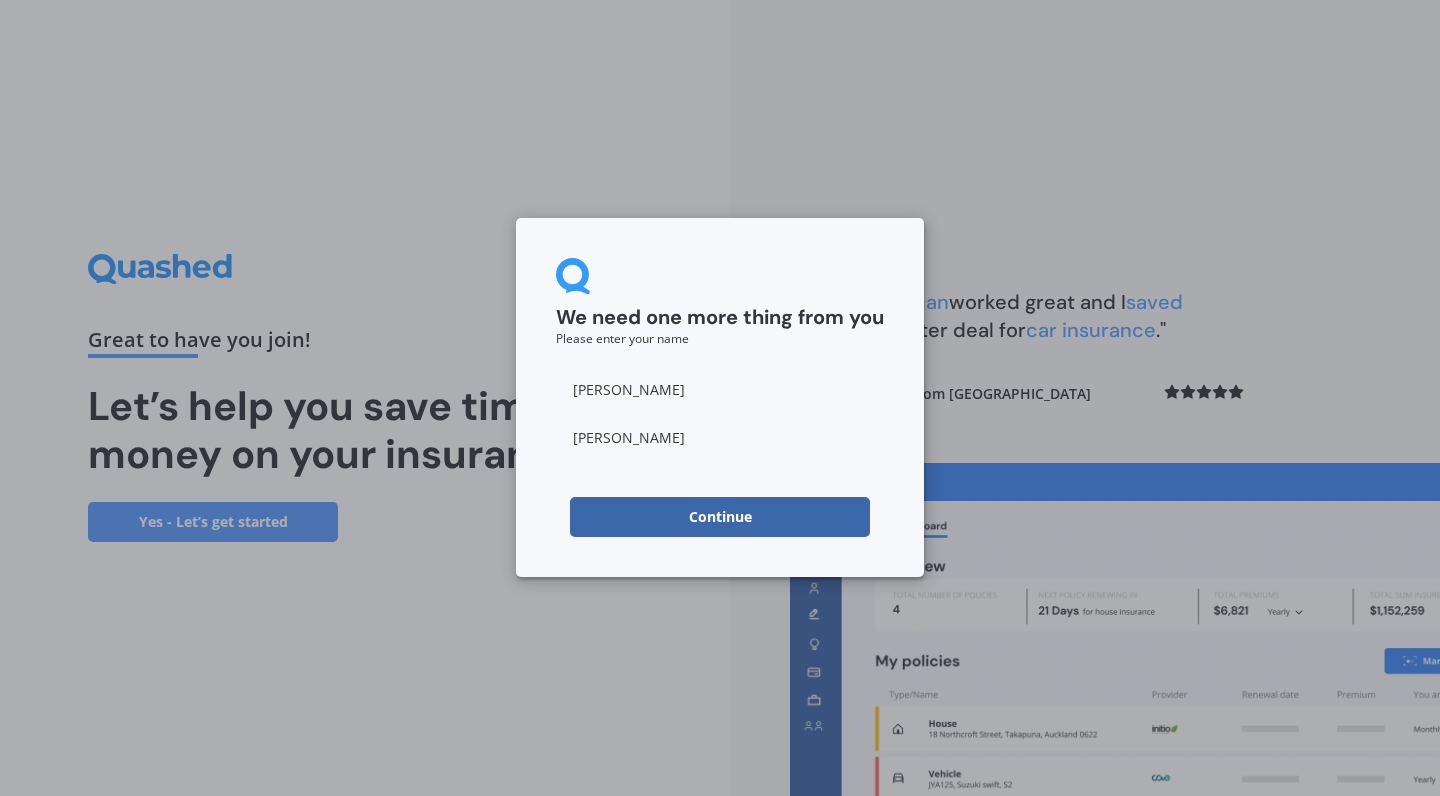 drag, startPoint x: 689, startPoint y: 449, endPoint x: 717, endPoint y: 531, distance: 86.64872 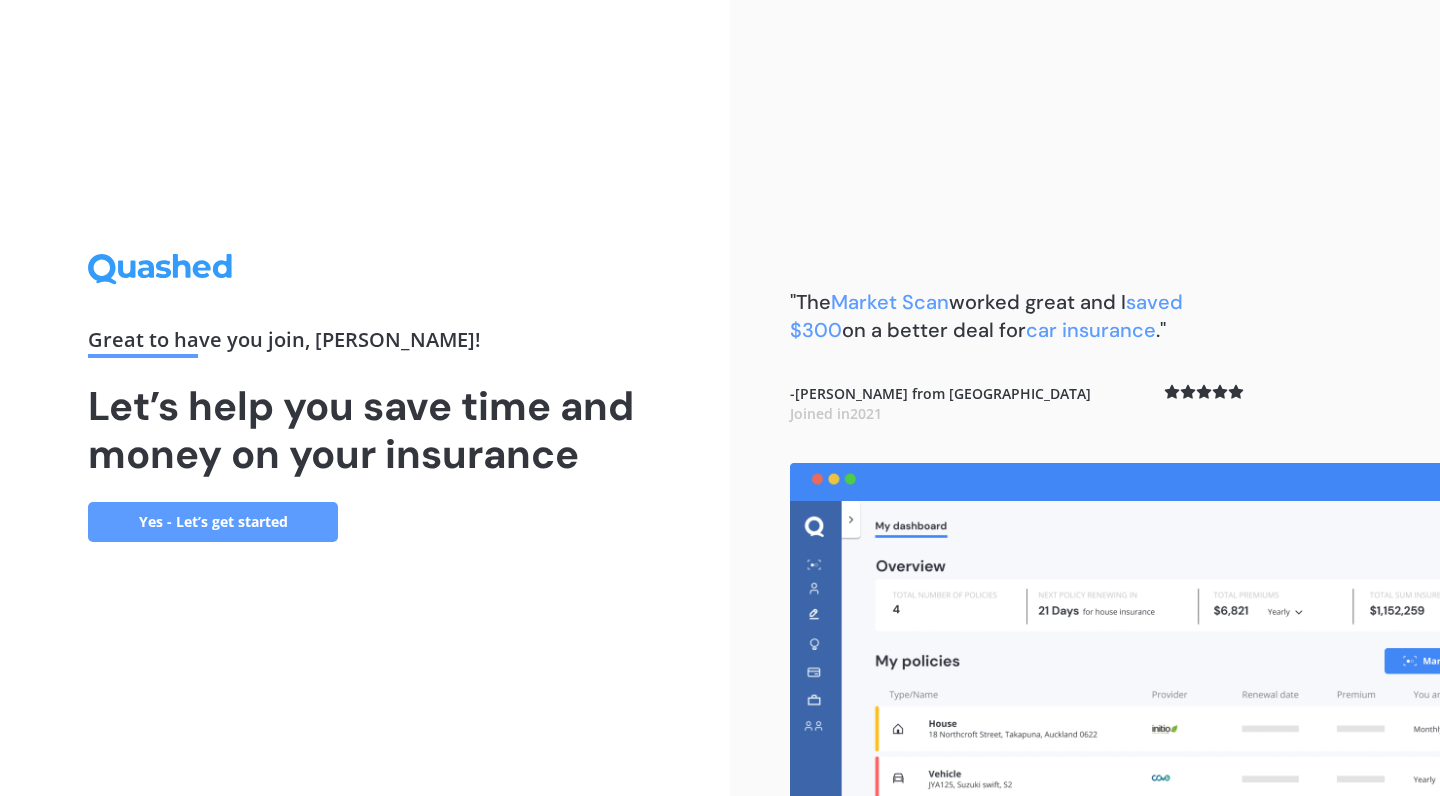 scroll, scrollTop: 0, scrollLeft: 0, axis: both 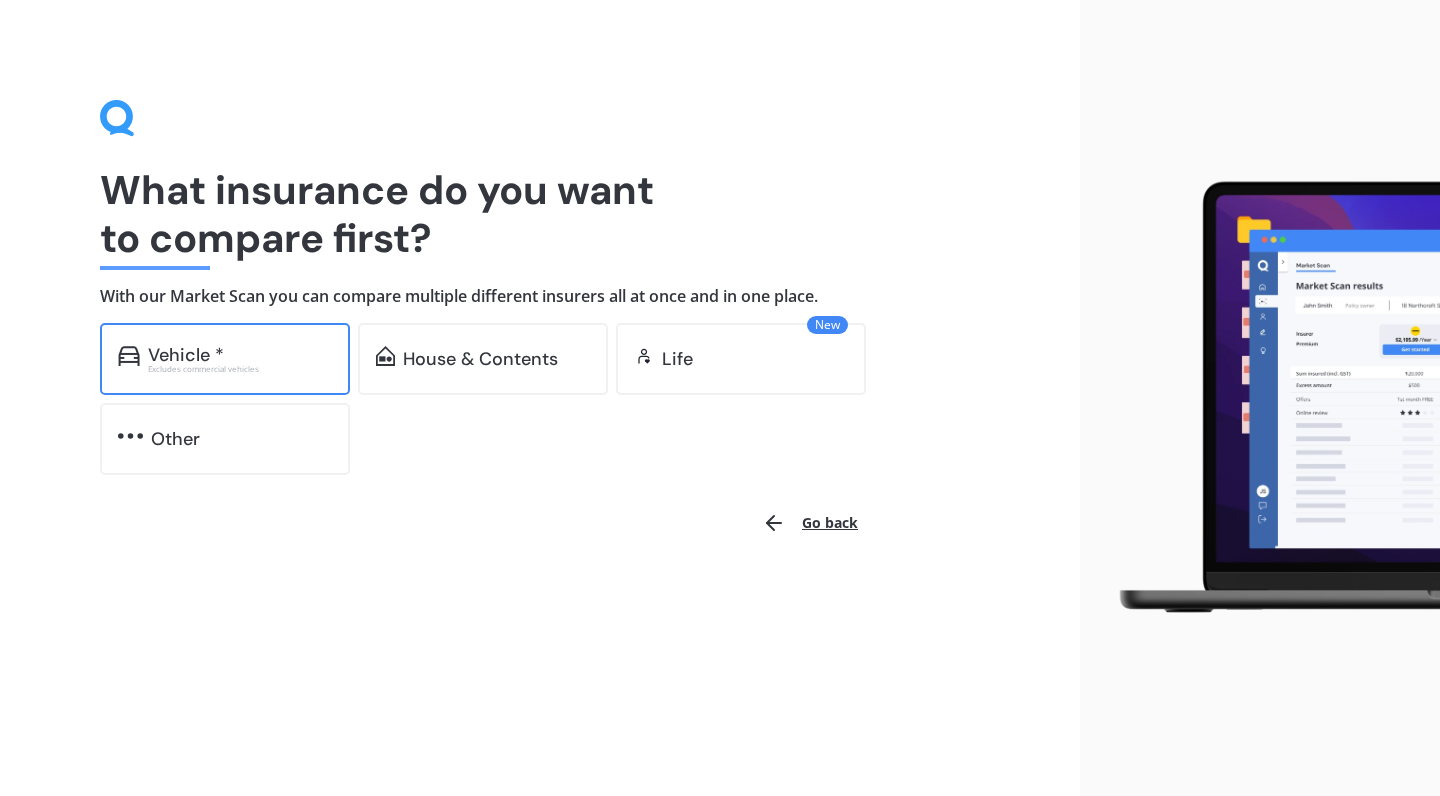 click on "Vehicle * Excludes commercial vehicles" at bounding box center (225, 359) 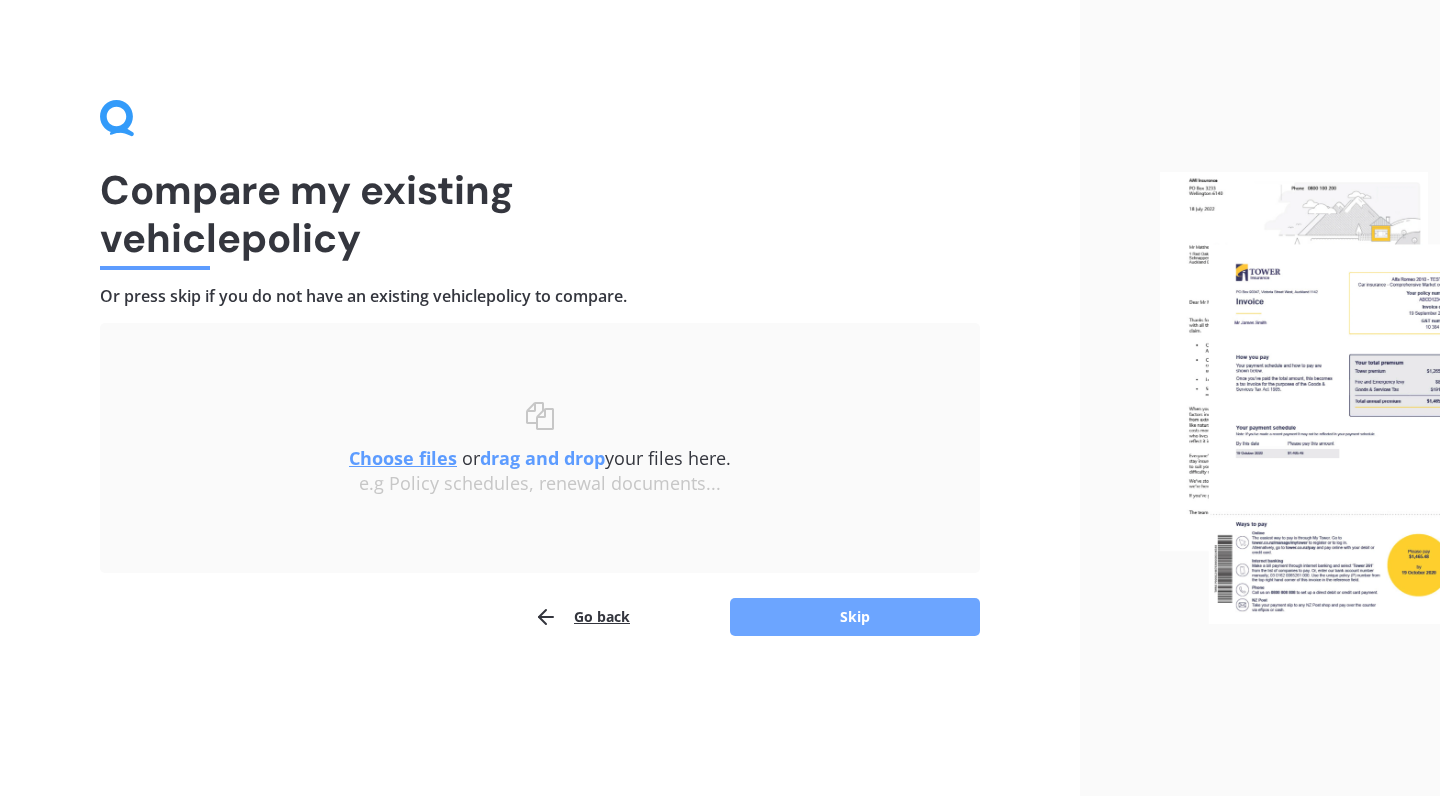 click on "Skip" at bounding box center (855, 617) 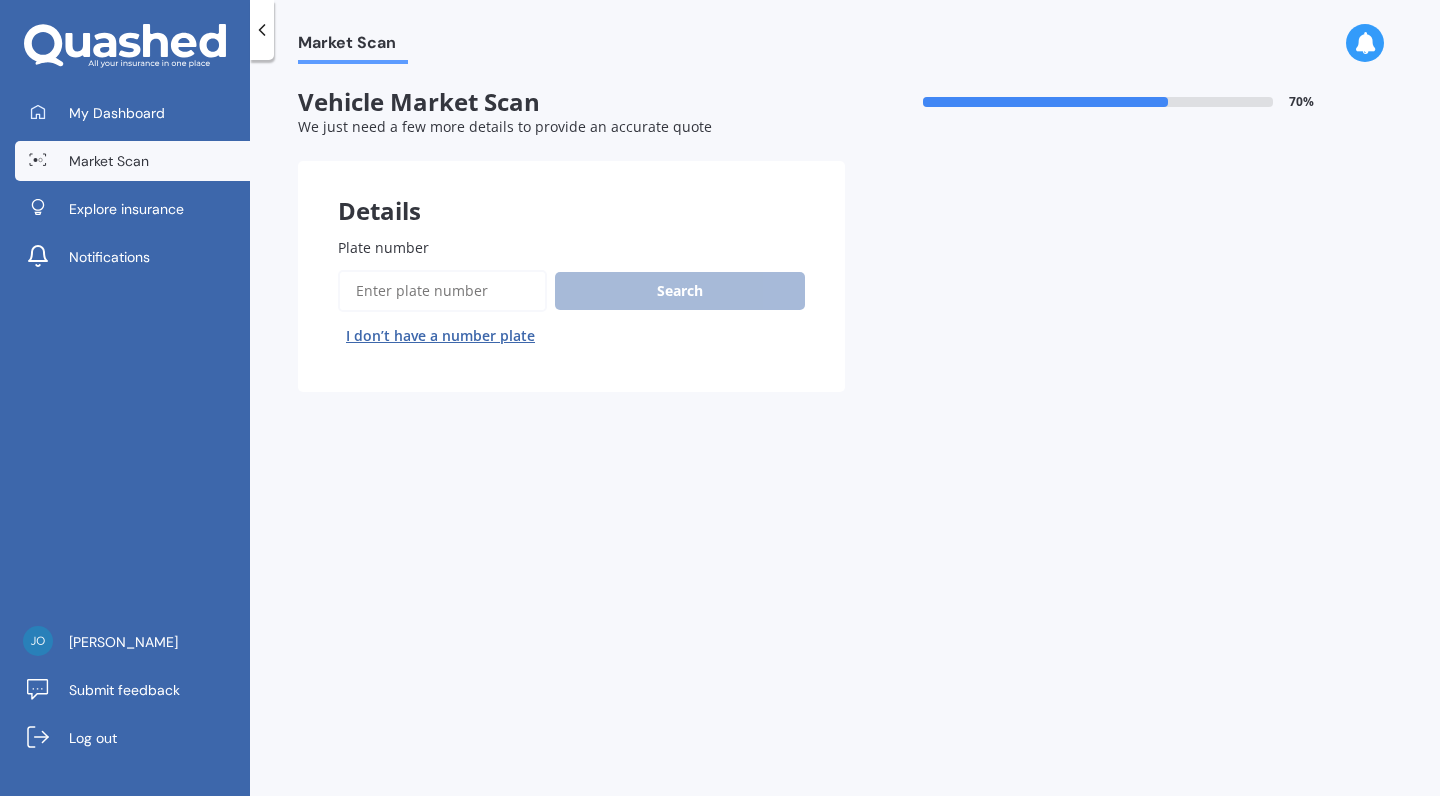 click on "Plate number" at bounding box center [442, 291] 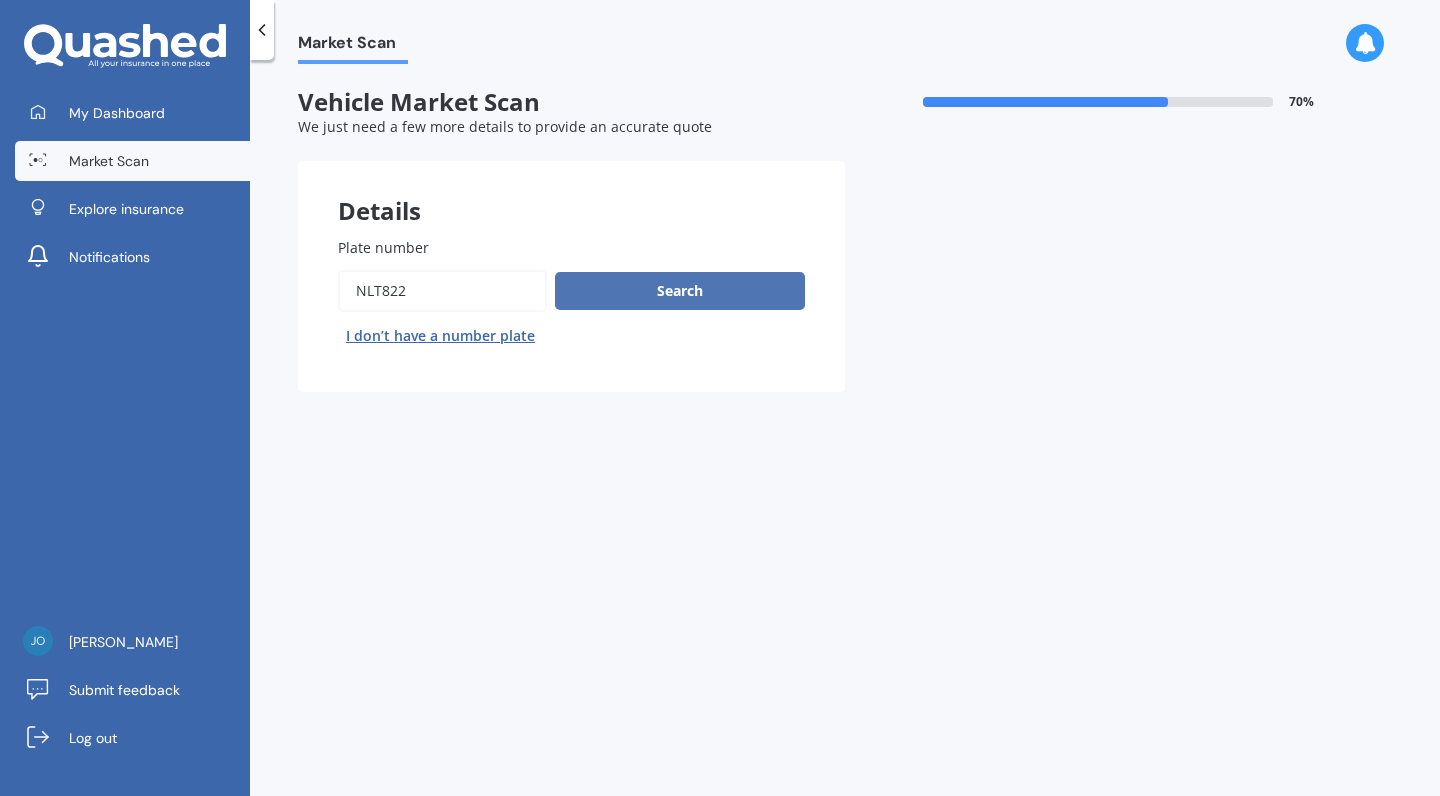 type on "nlt822" 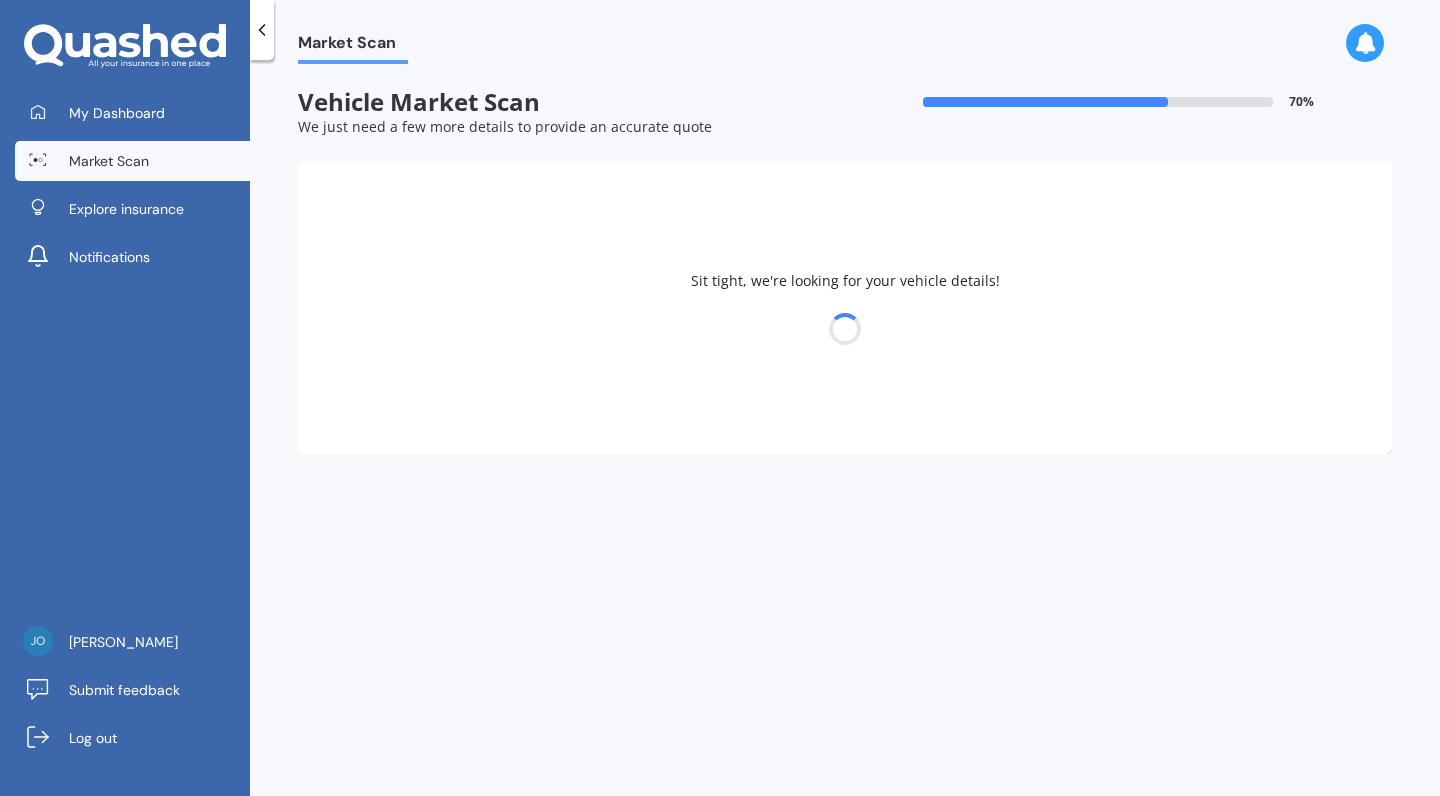 select on "AUDI" 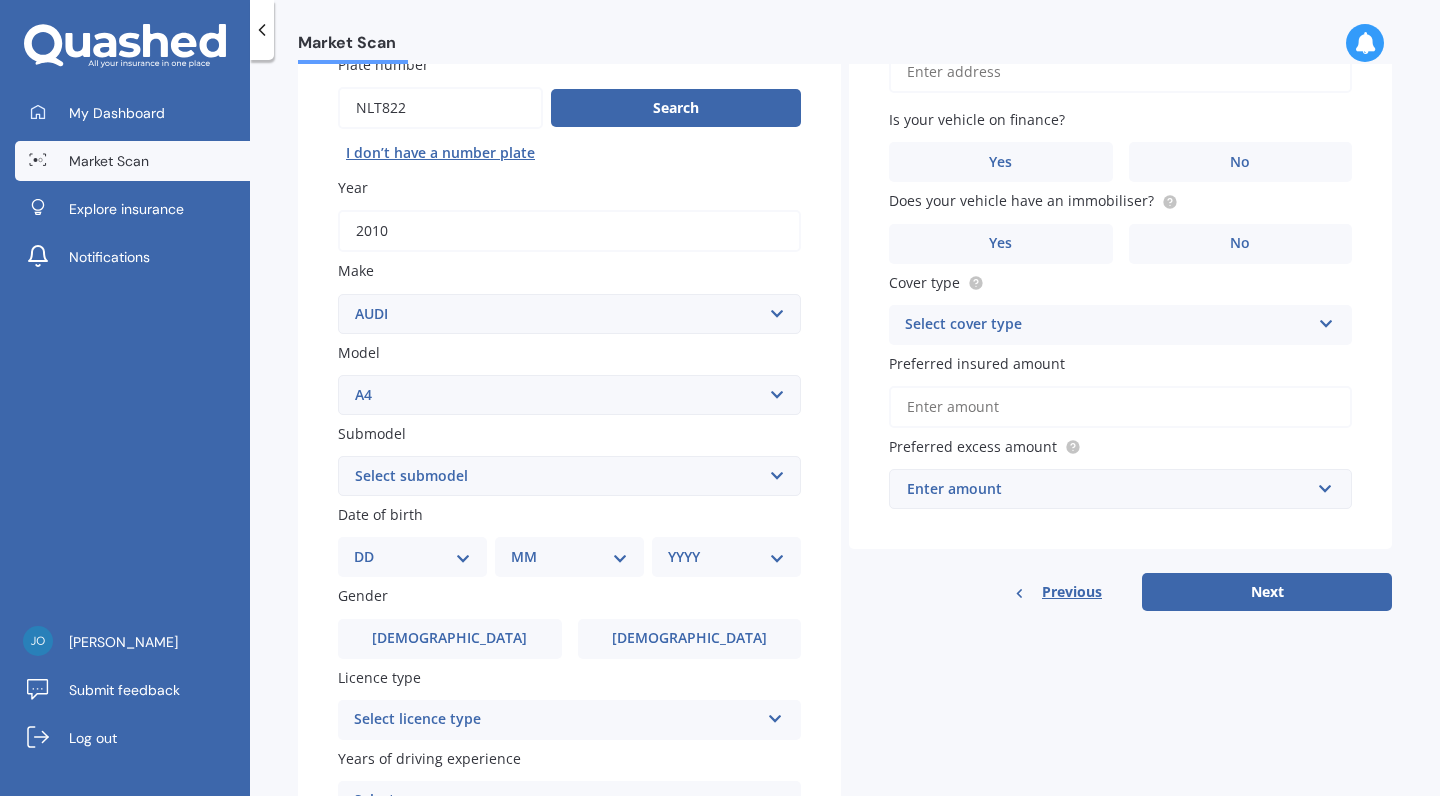 scroll, scrollTop: 190, scrollLeft: 0, axis: vertical 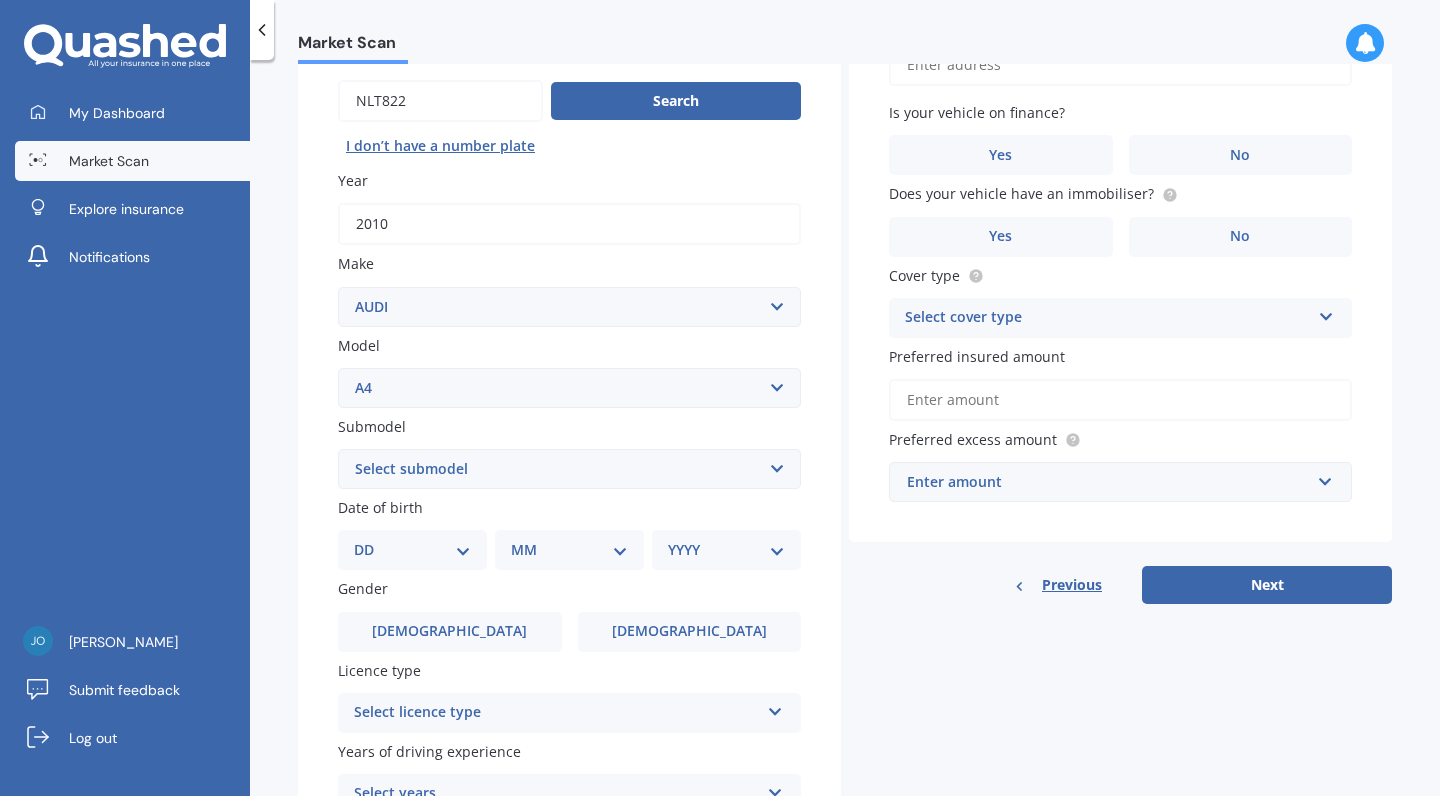 select on "2.0 TFSI" 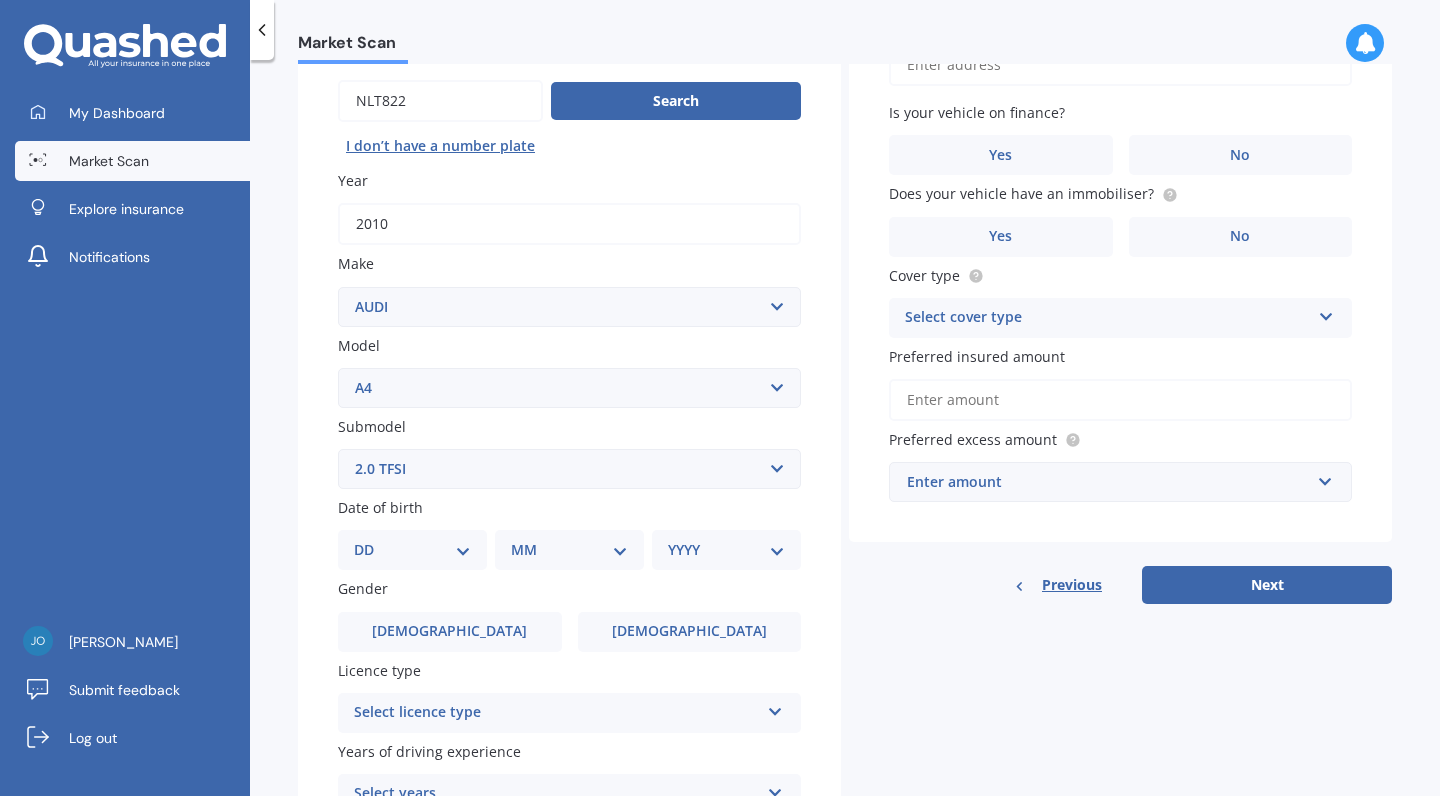 select on "25" 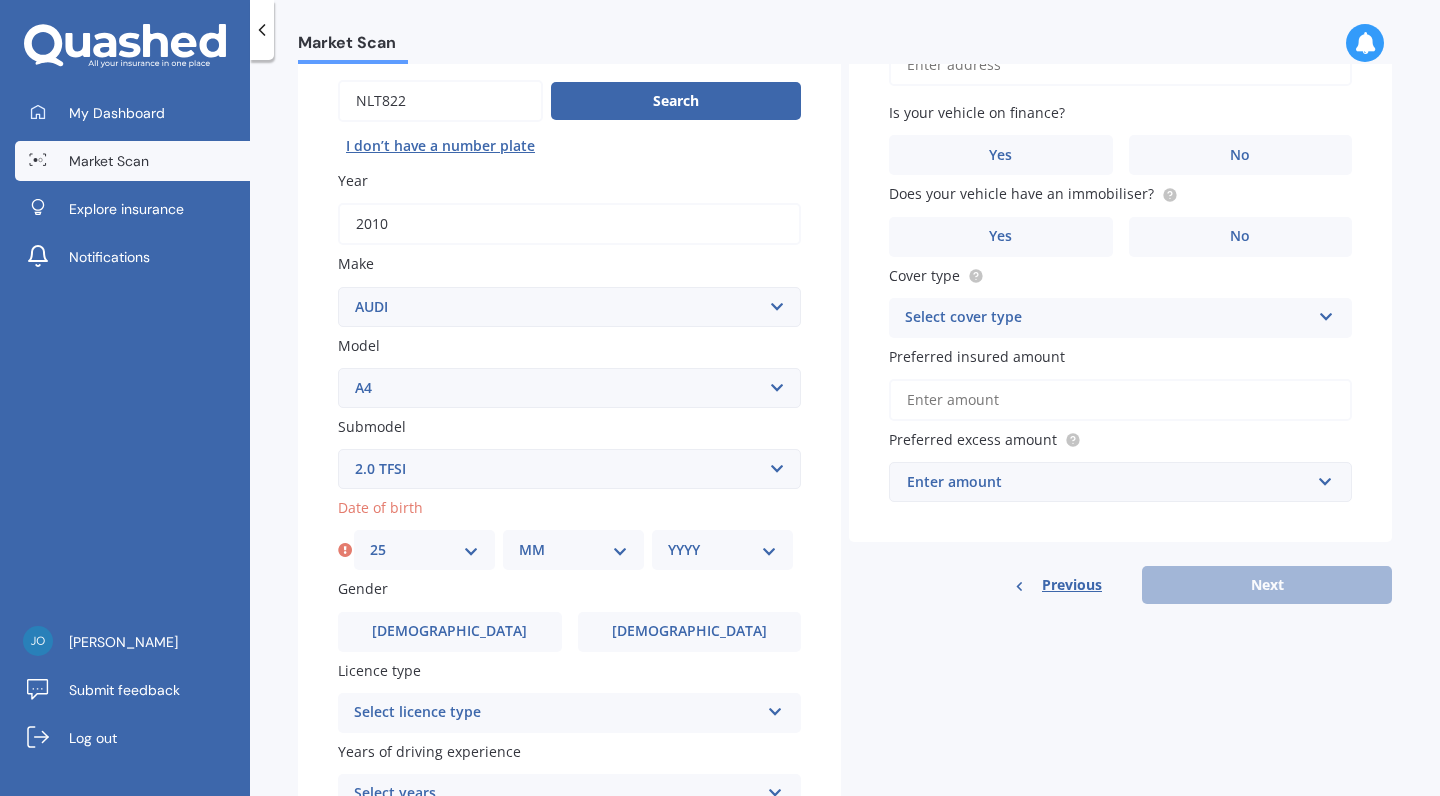 select on "04" 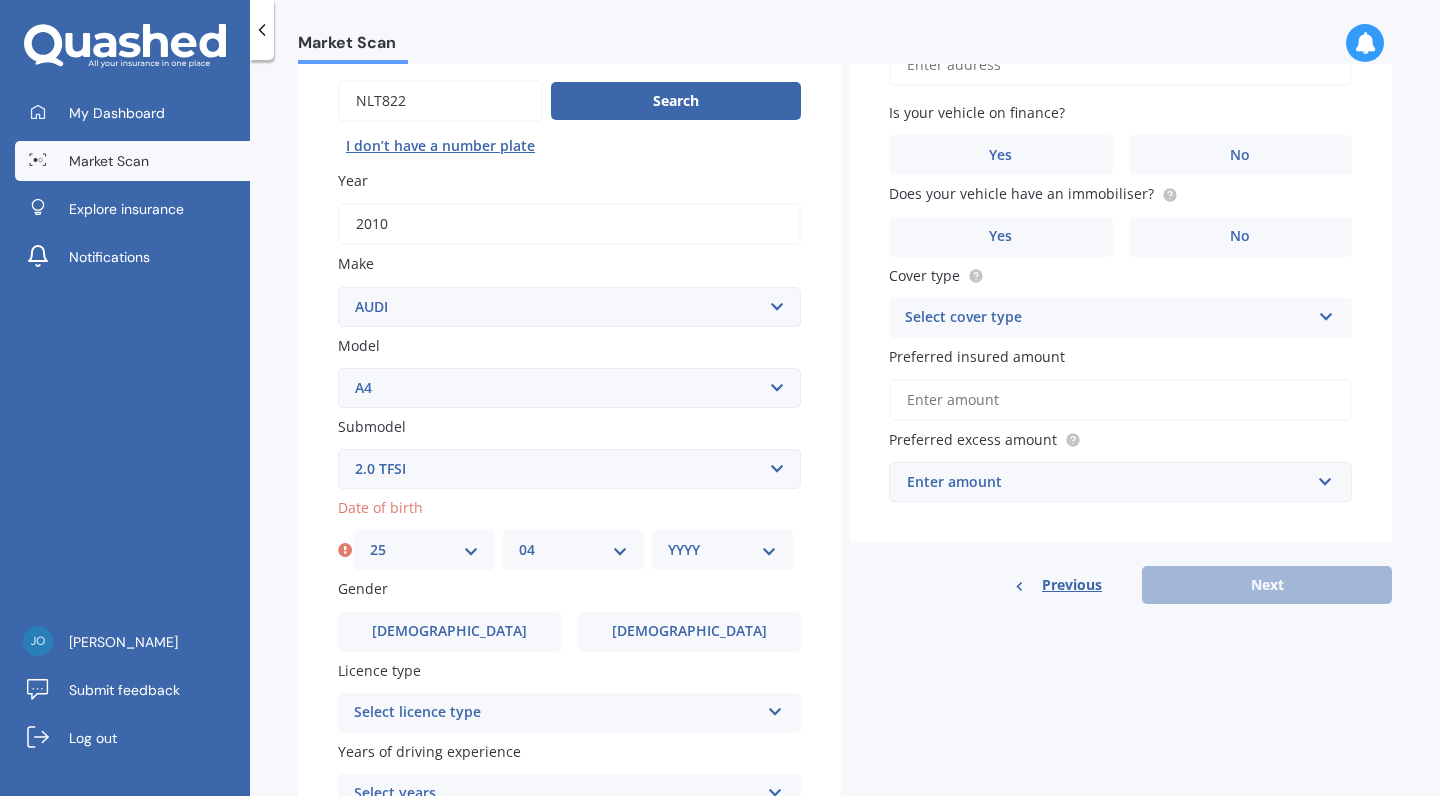click on "YYYY 2025 2024 2023 2022 2021 2020 2019 2018 2017 2016 2015 2014 2013 2012 2011 2010 2009 2008 2007 2006 2005 2004 2003 2002 2001 2000 1999 1998 1997 1996 1995 1994 1993 1992 1991 1990 1989 1988 1987 1986 1985 1984 1983 1982 1981 1980 1979 1978 1977 1976 1975 1974 1973 1972 1971 1970 1969 1968 1967 1966 1965 1964 1963 1962 1961 1960 1959 1958 1957 1956 1955 1954 1953 1952 1951 1950 1949 1948 1947 1946 1945 1944 1943 1942 1941 1940 1939 1938 1937 1936 1935 1934 1933 1932 1931 1930 1929 1928 1927 1926" at bounding box center (722, 550) 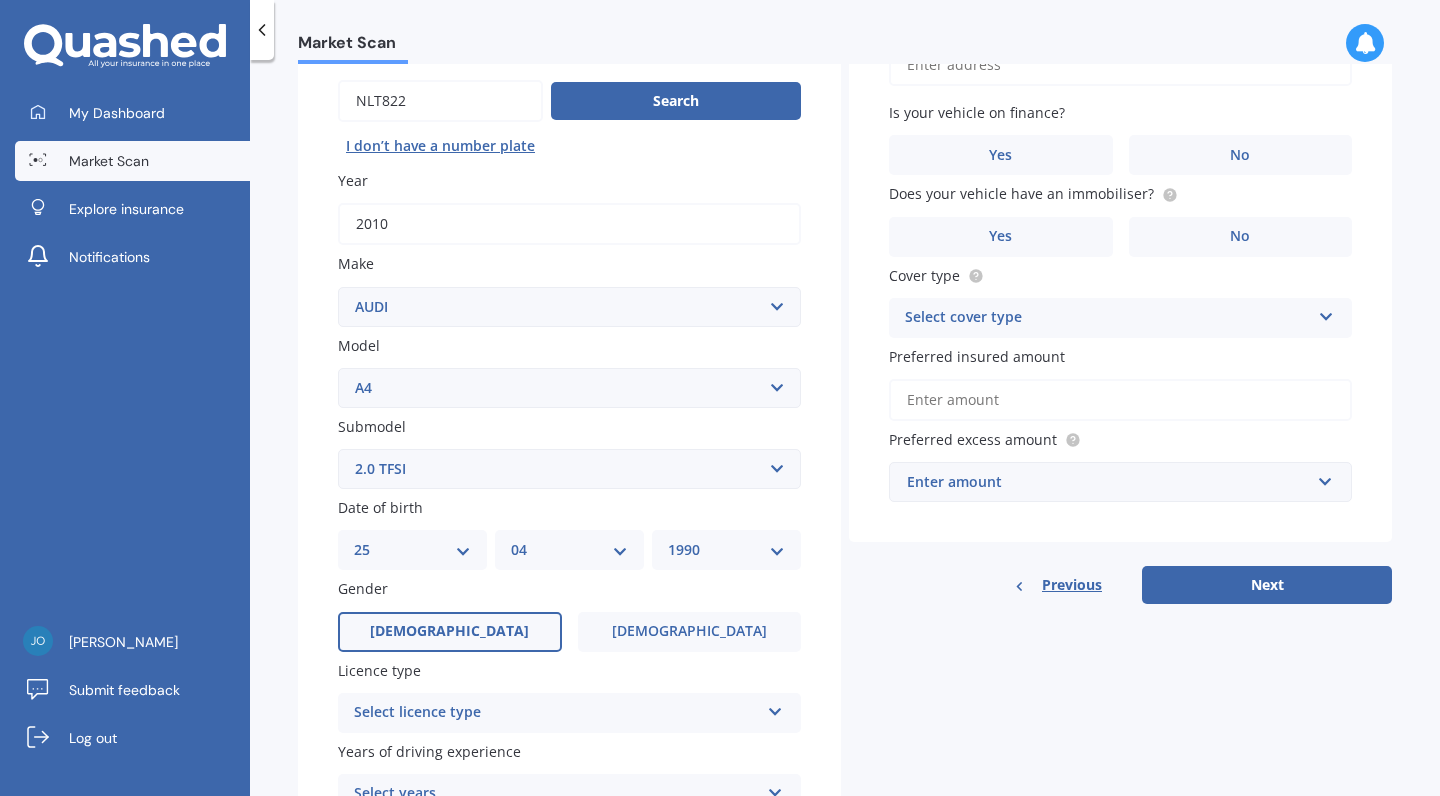 click on "[DEMOGRAPHIC_DATA]" at bounding box center [449, 631] 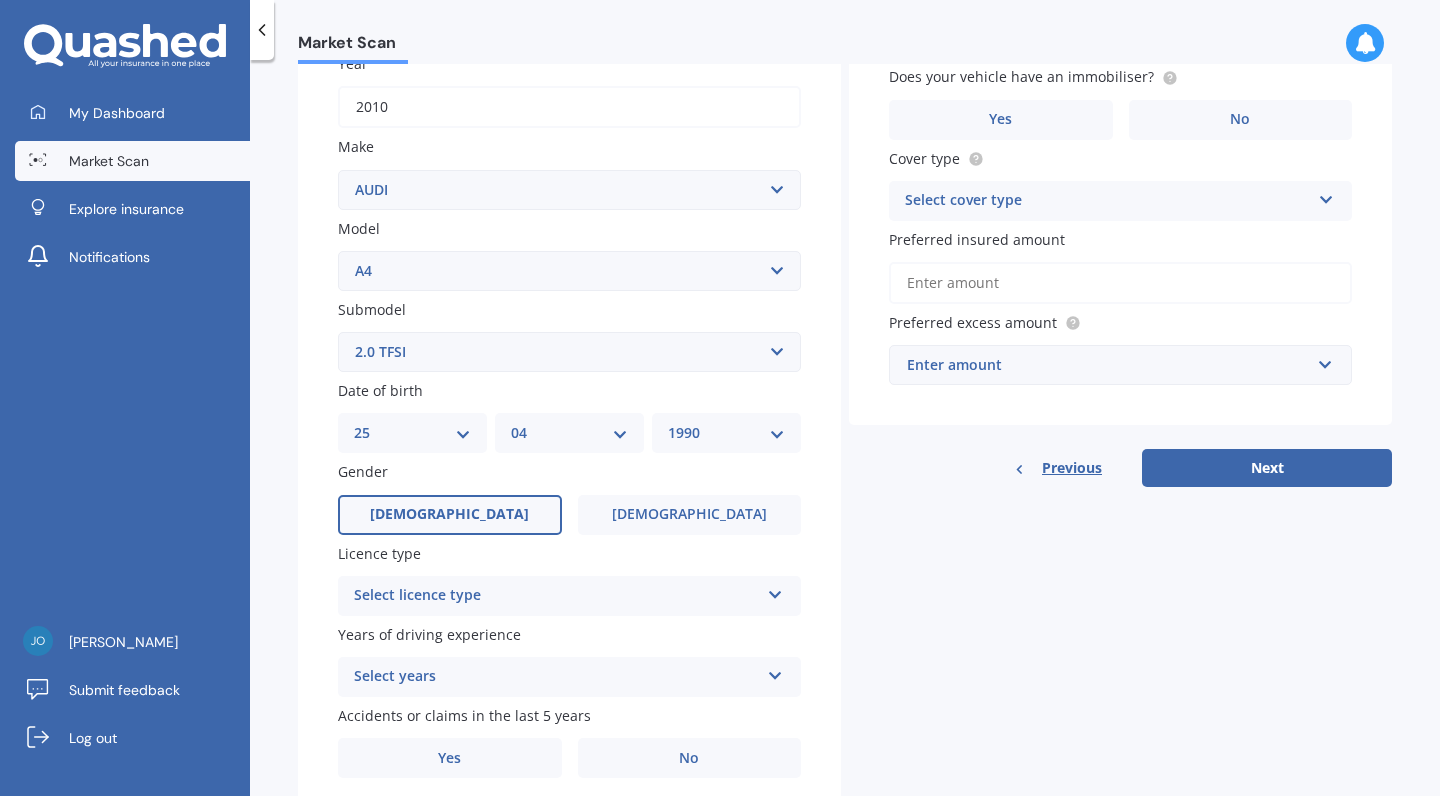scroll, scrollTop: 325, scrollLeft: 0, axis: vertical 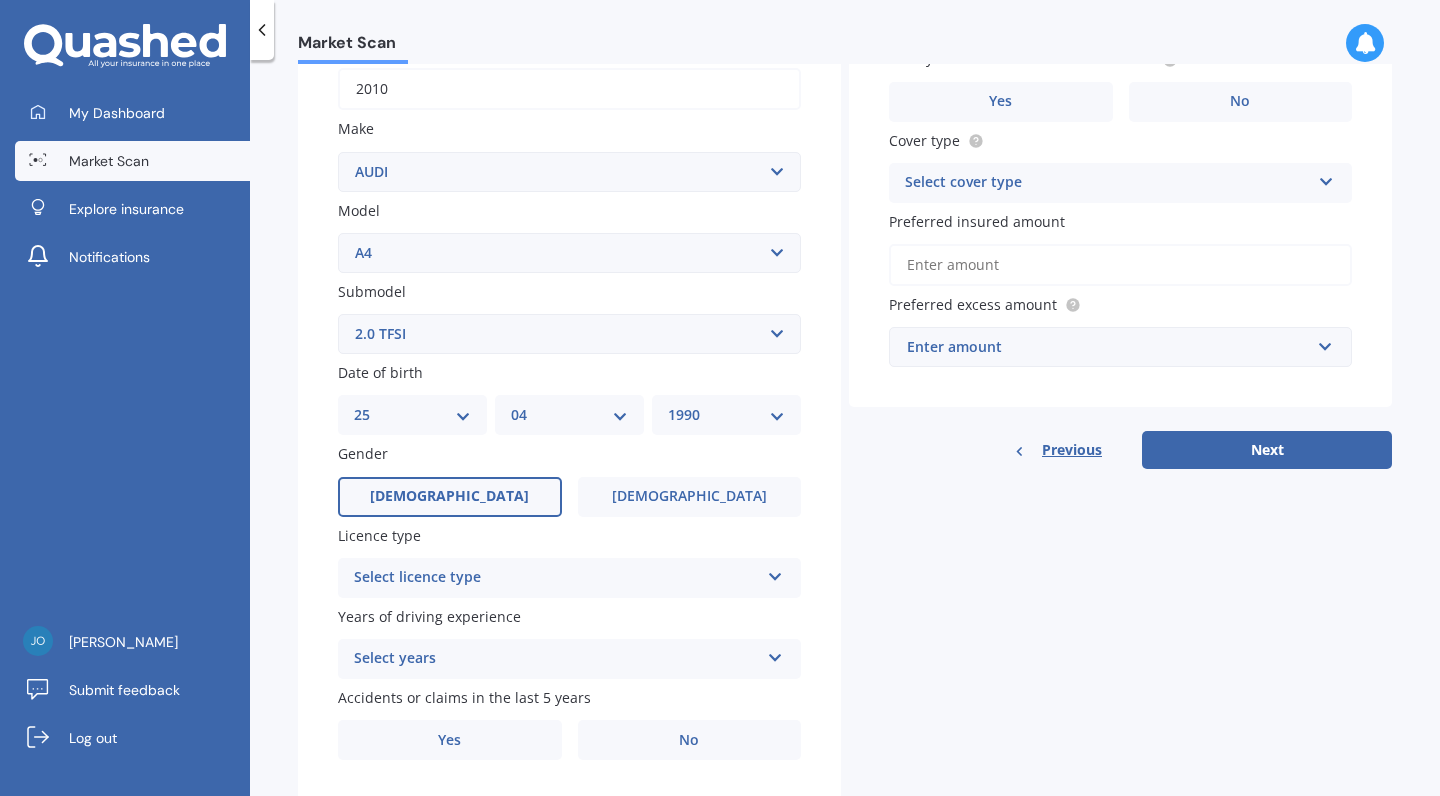 click on "Select licence type" at bounding box center [556, 578] 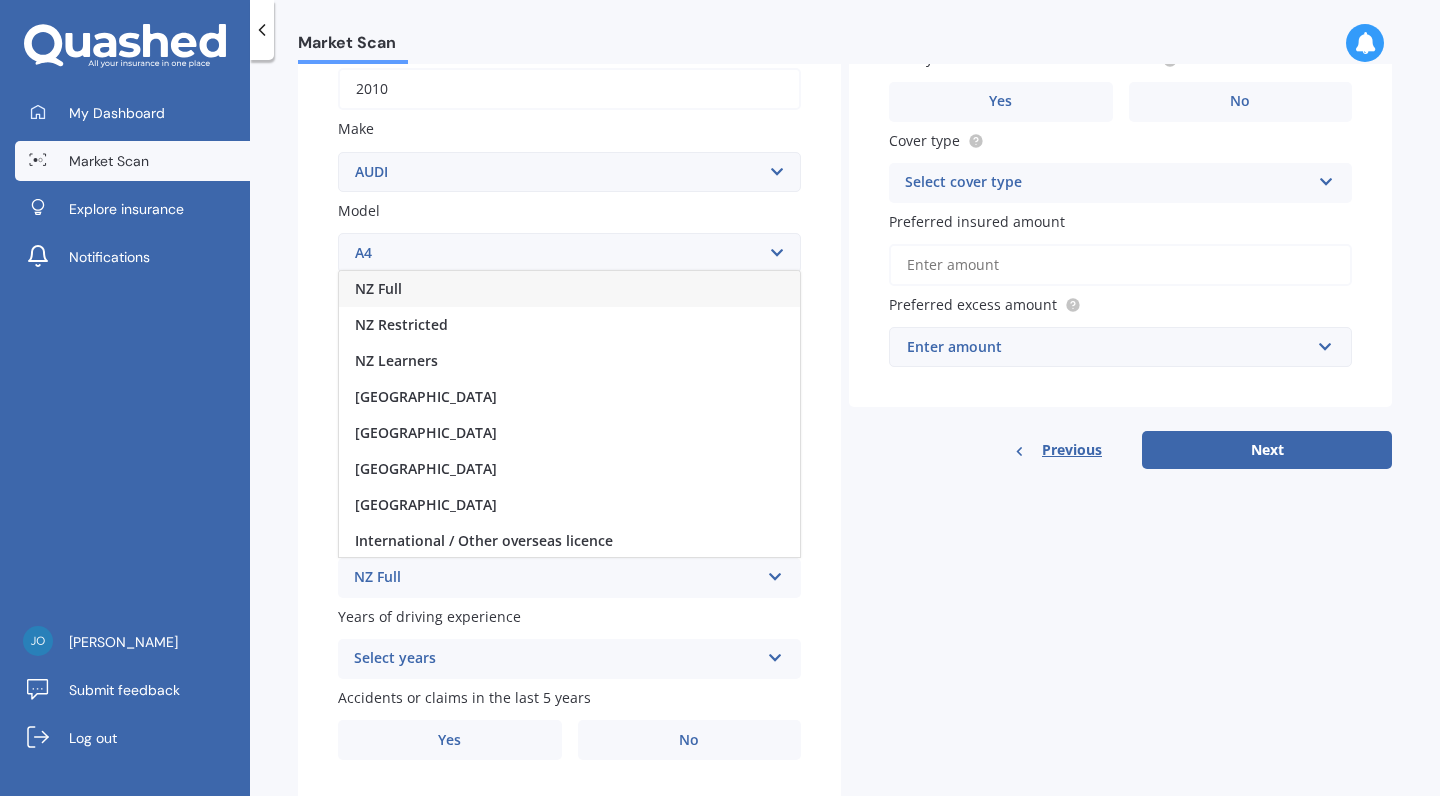click on "NZ Full" at bounding box center (569, 289) 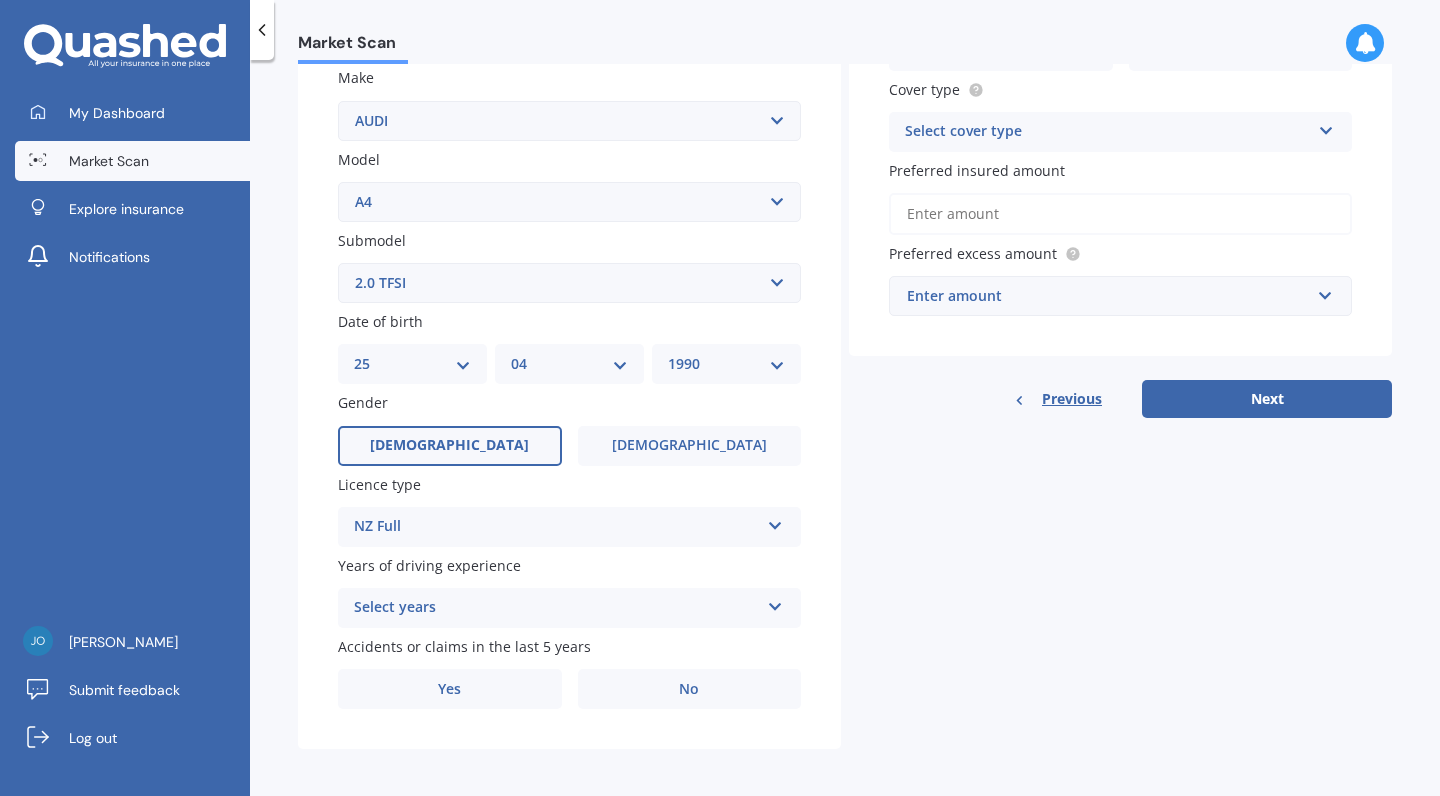 scroll, scrollTop: 374, scrollLeft: 0, axis: vertical 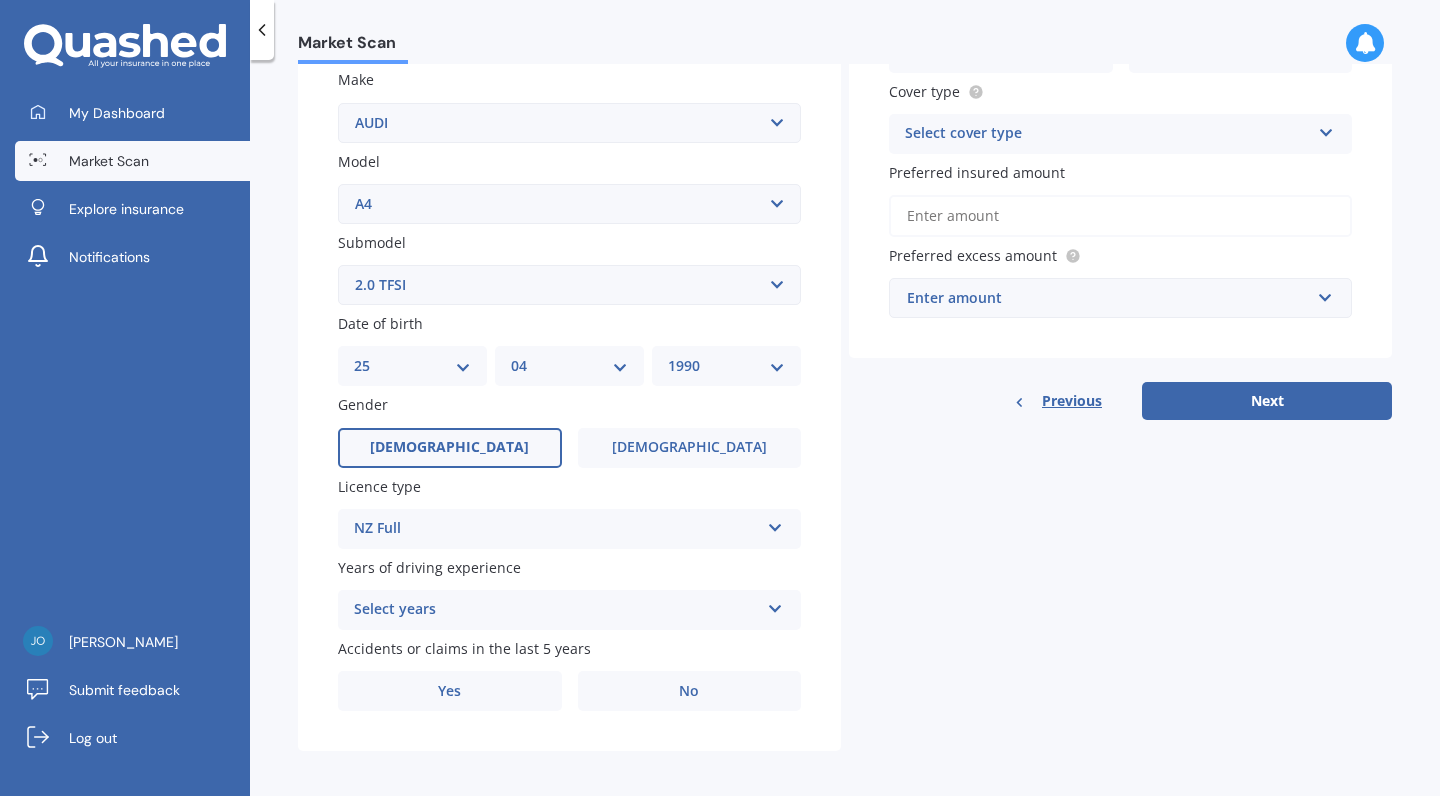click on "Select years" at bounding box center (556, 610) 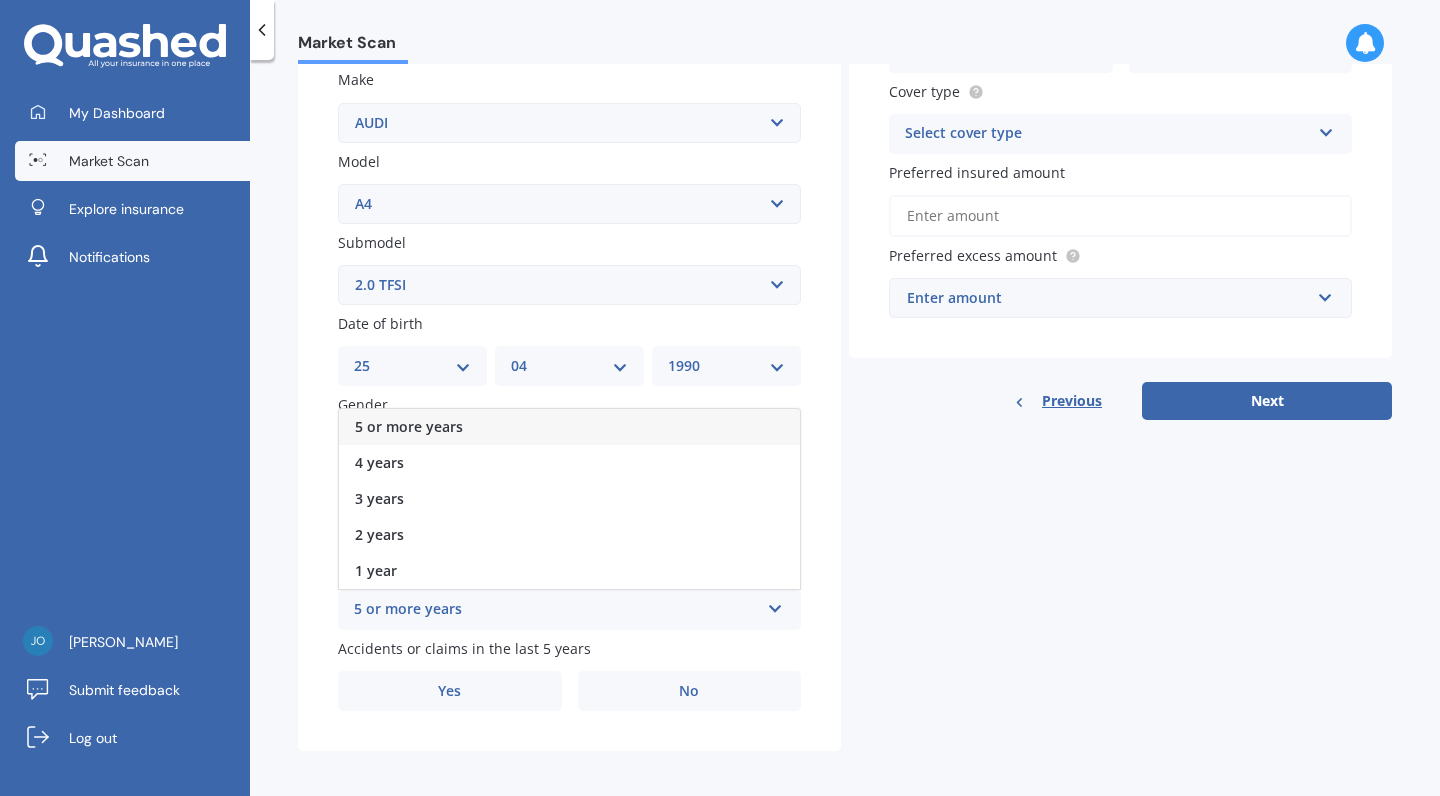 click on "5 or more years" at bounding box center [409, 426] 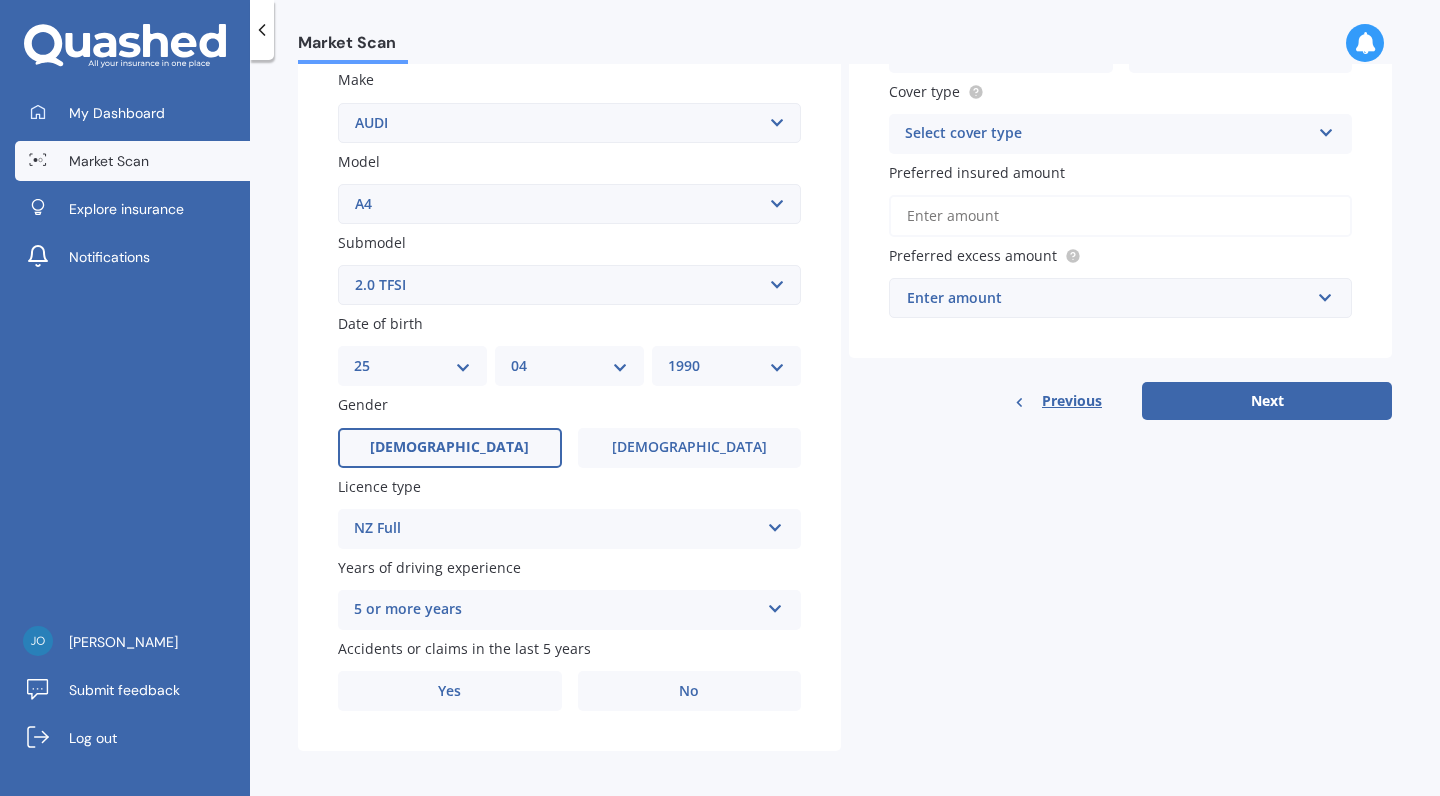 scroll, scrollTop: 0, scrollLeft: 0, axis: both 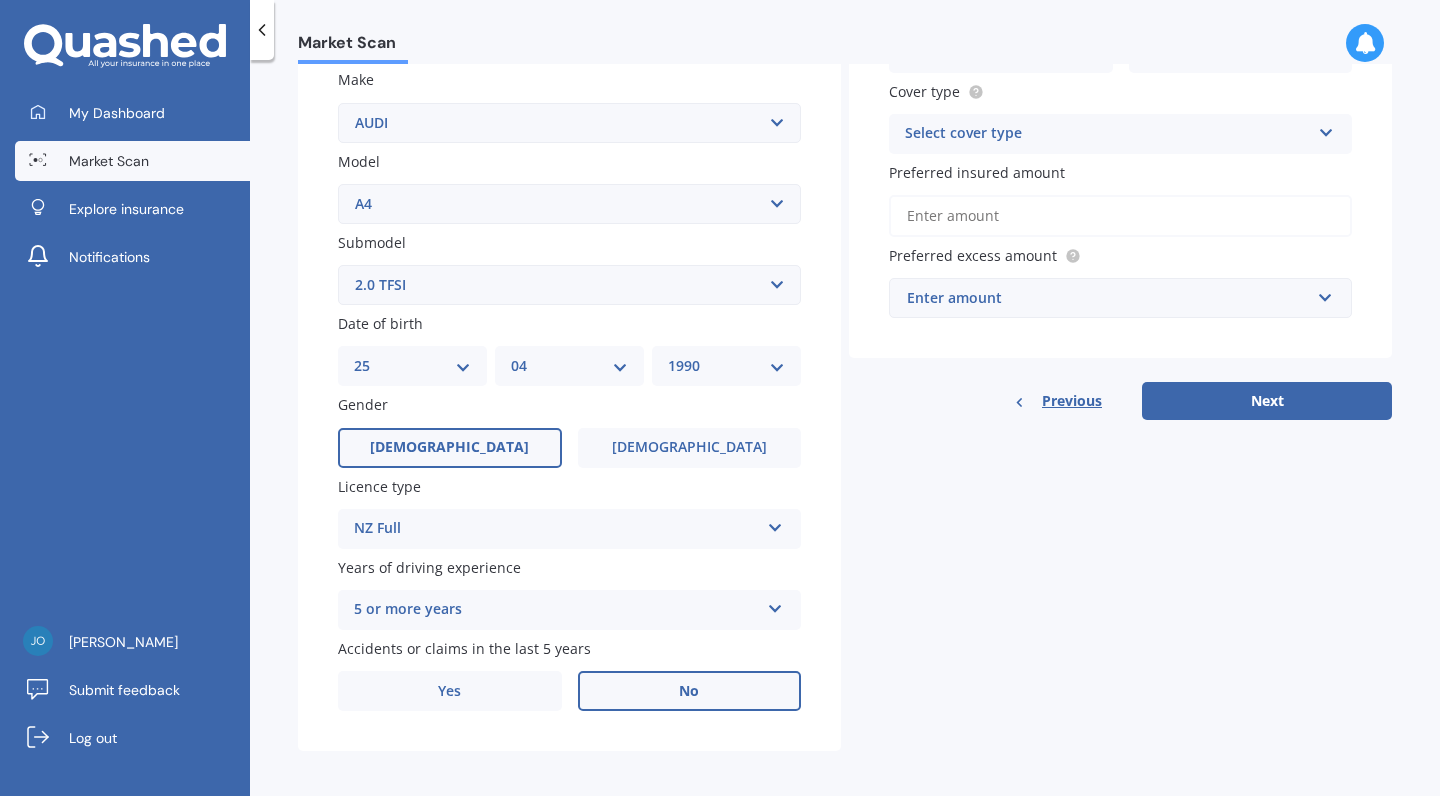 click on "No" at bounding box center [690, 691] 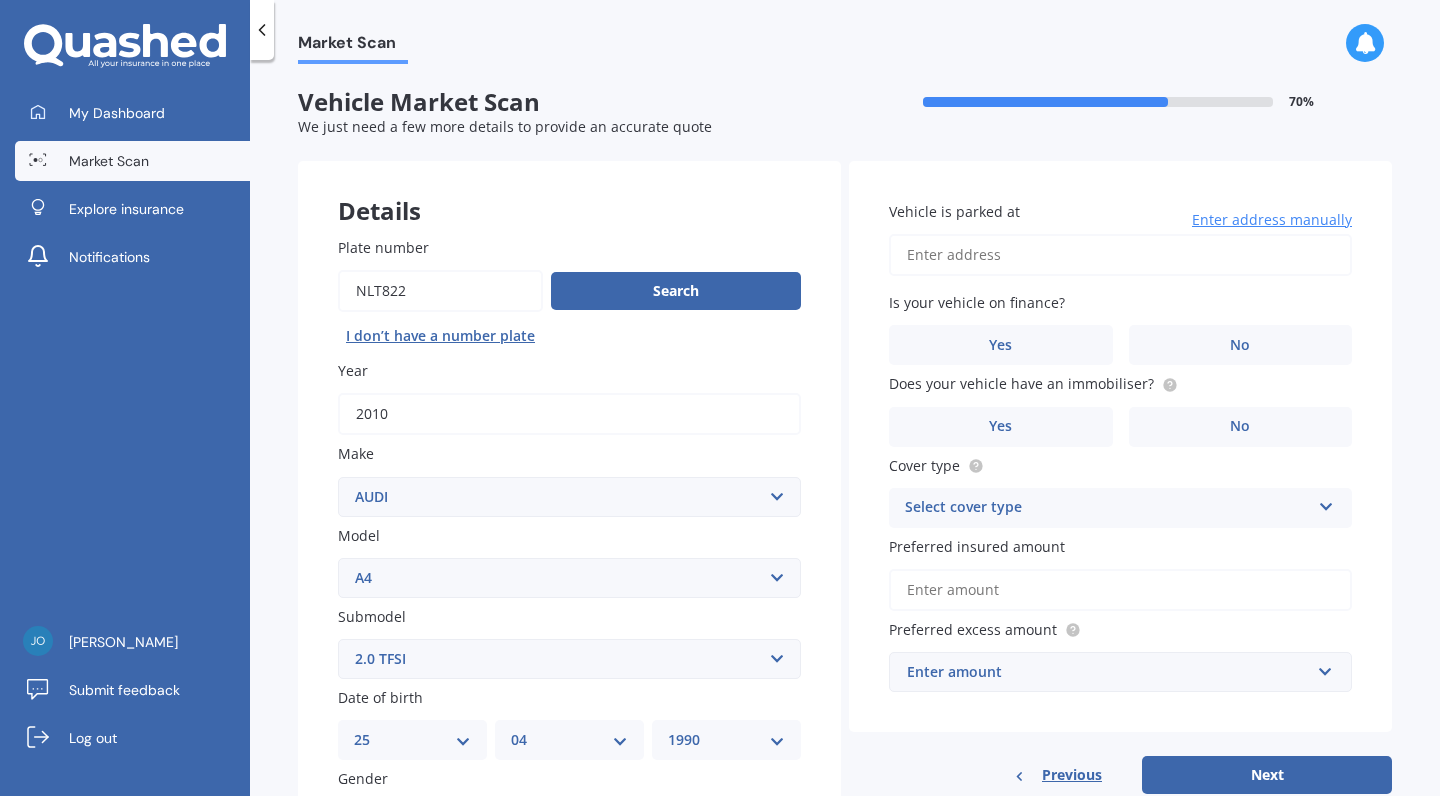 scroll, scrollTop: 0, scrollLeft: 0, axis: both 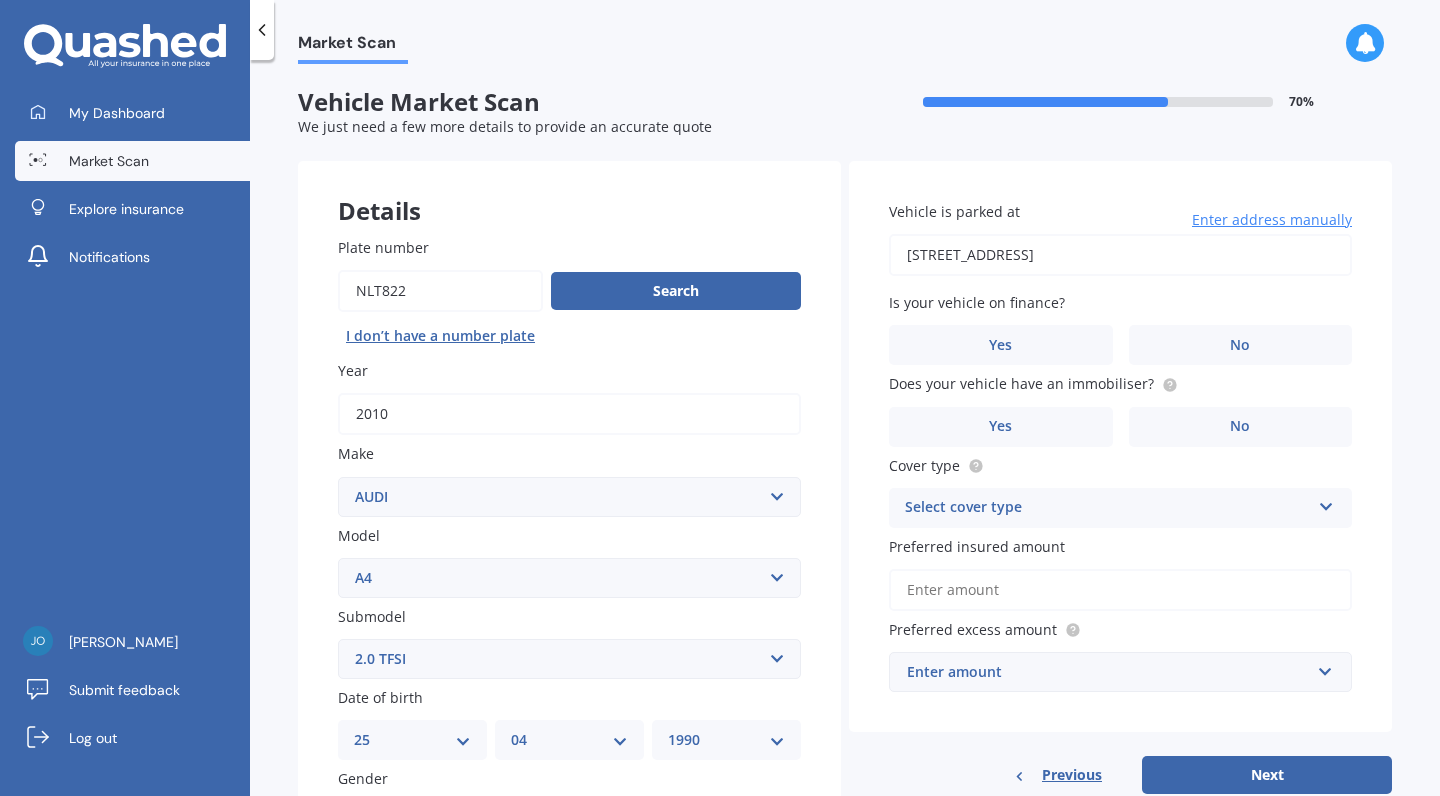 type on "[STREET_ADDRESS]" 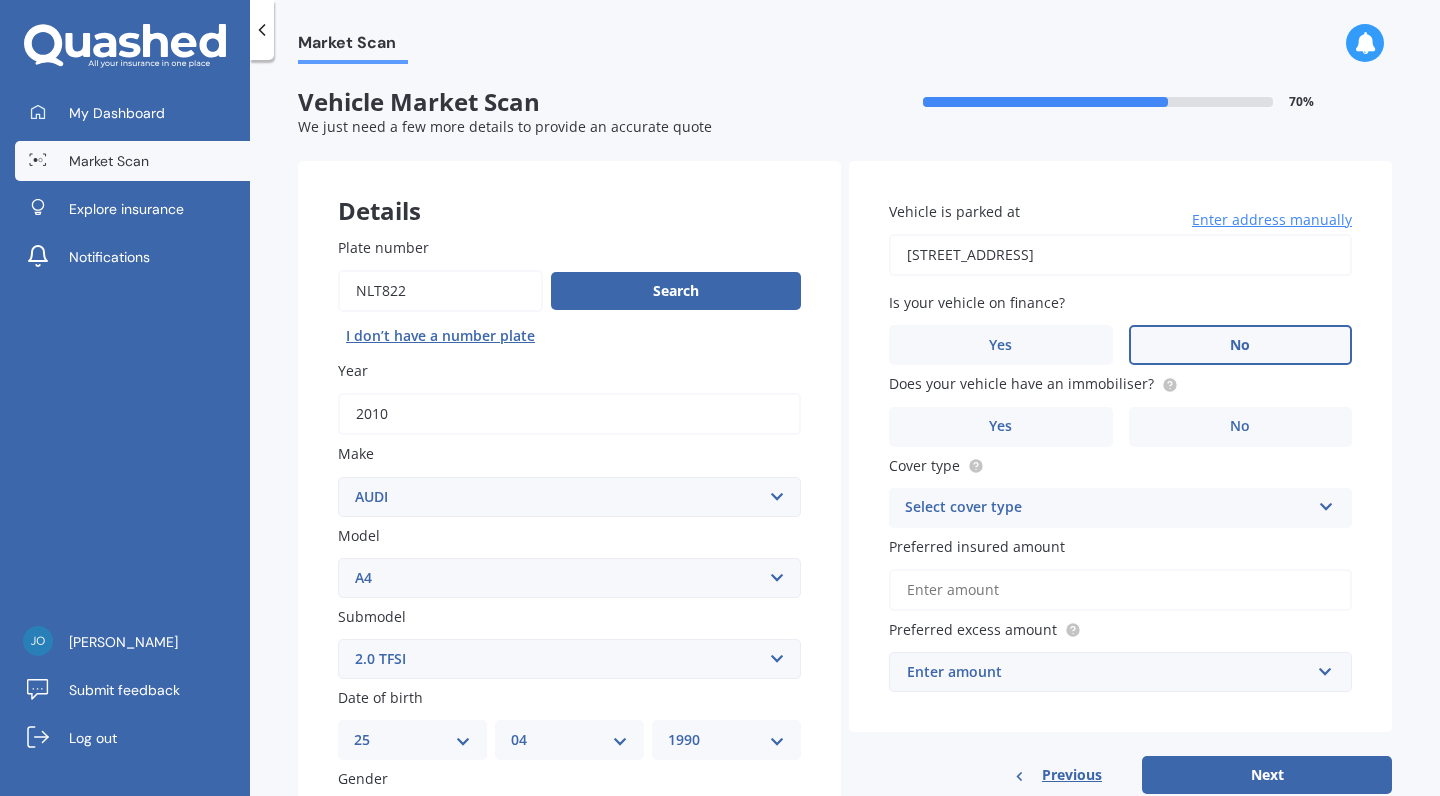 click on "No" at bounding box center [1241, 345] 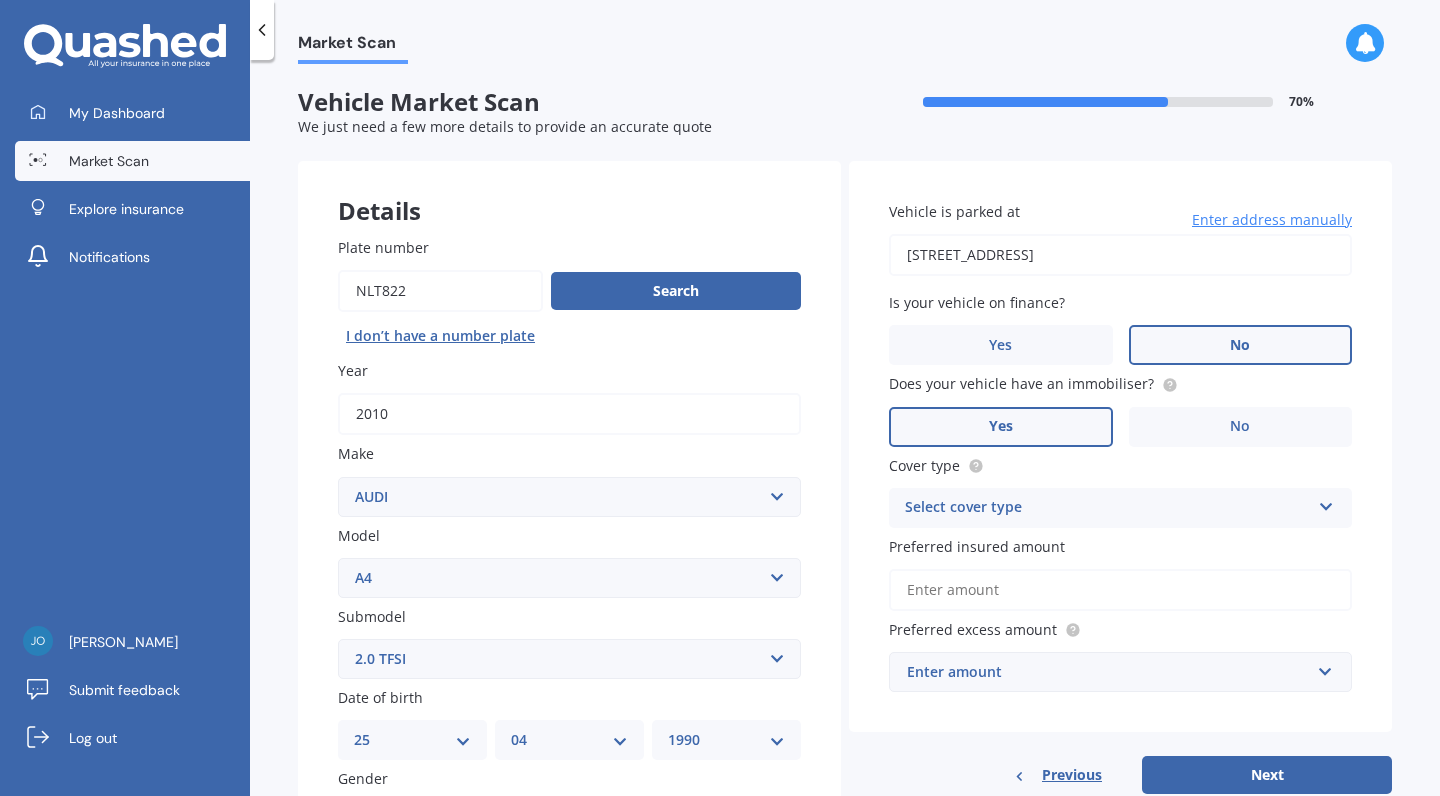 click on "Yes" at bounding box center (1001, 427) 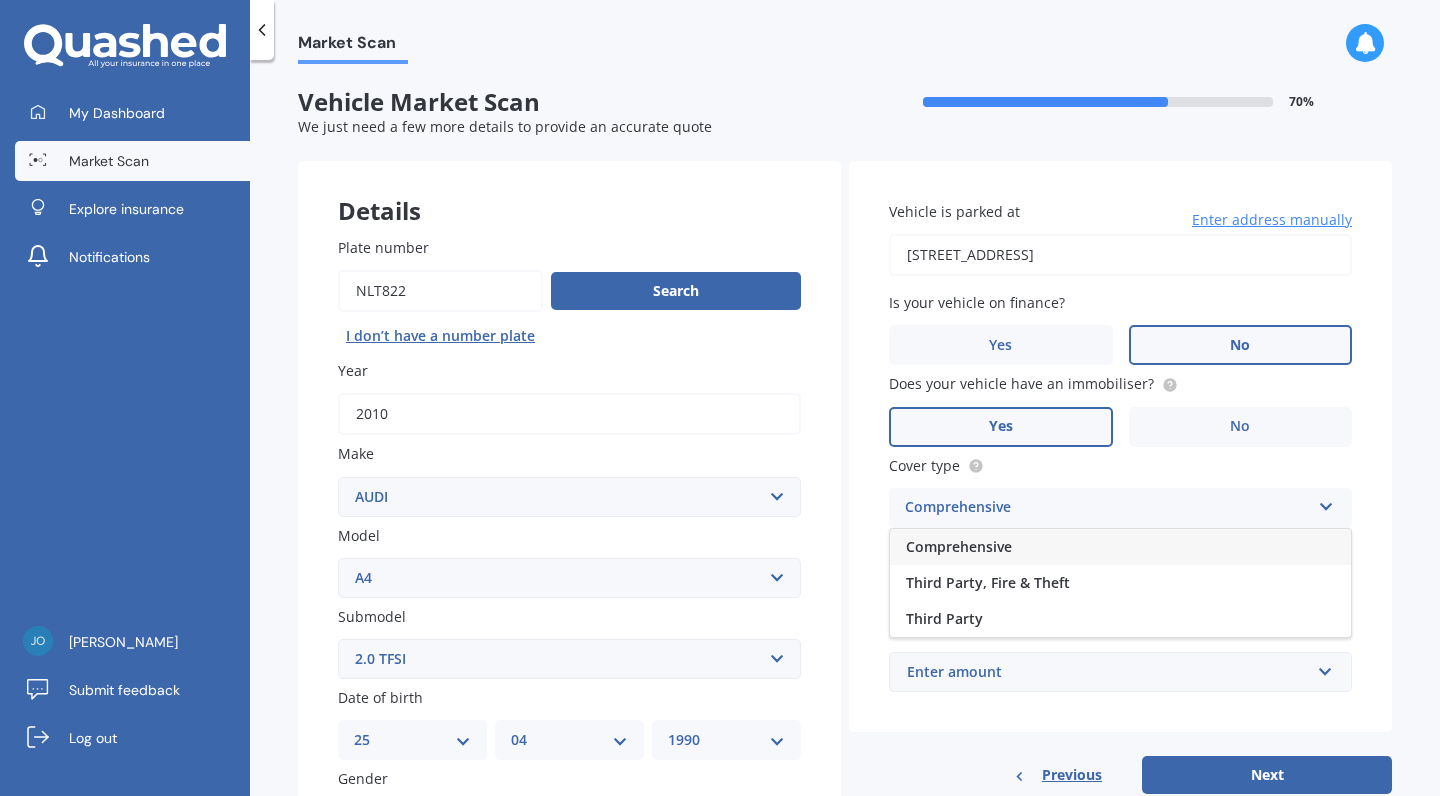 click on "Comprehensive" at bounding box center [959, 546] 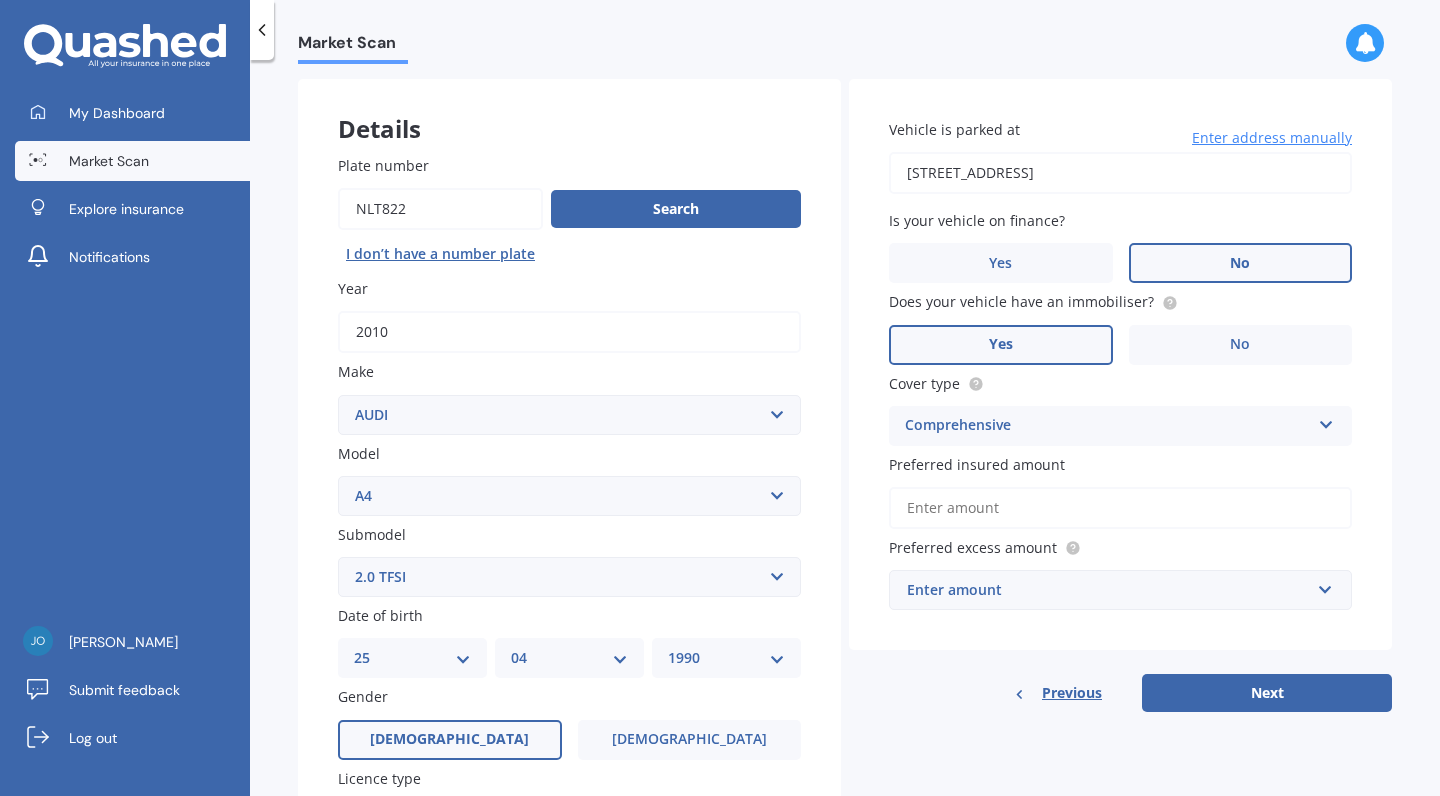 scroll, scrollTop: 96, scrollLeft: 0, axis: vertical 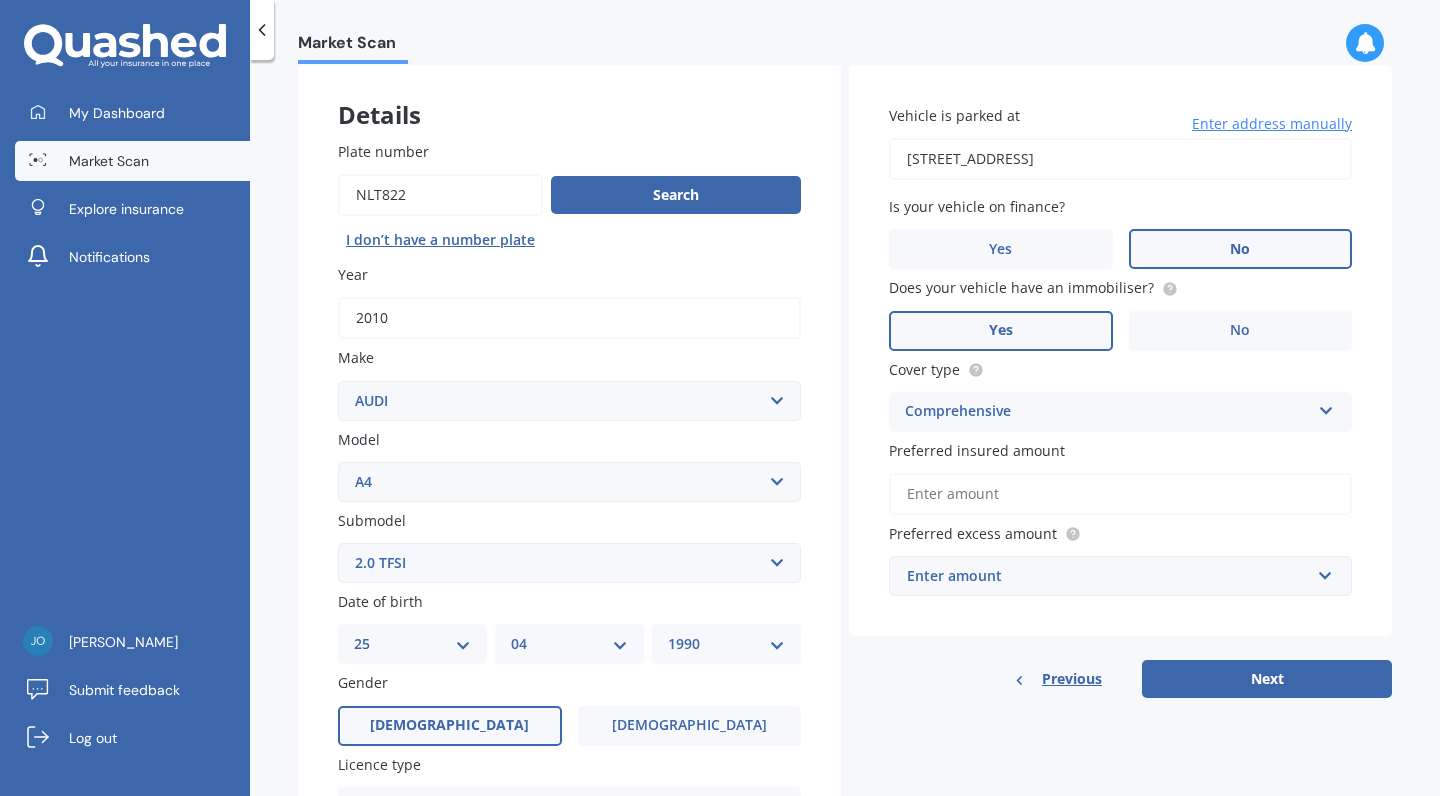 click on "Enter amount" at bounding box center (1108, 576) 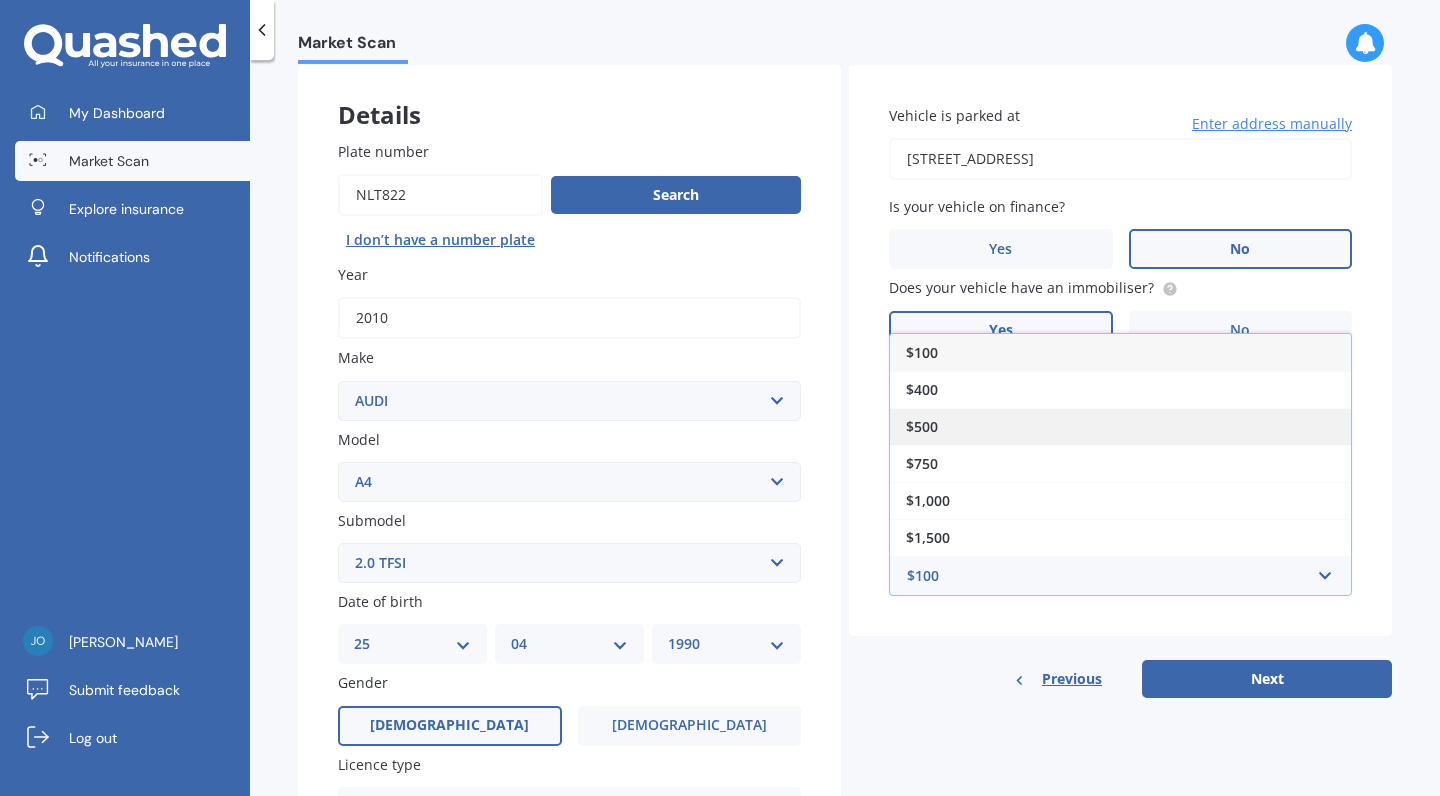 click on "$500" at bounding box center [1120, 426] 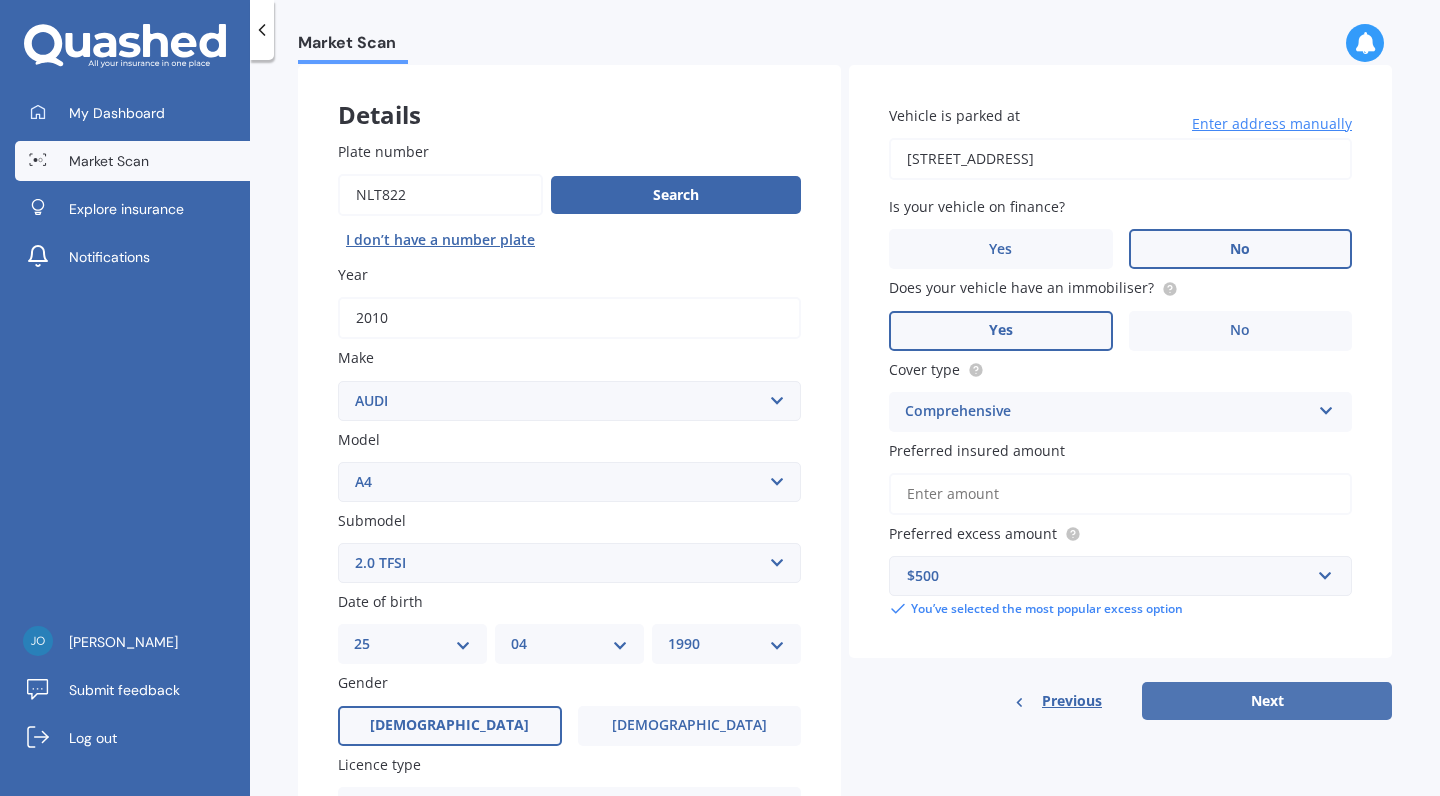click on "Next" at bounding box center [1267, 701] 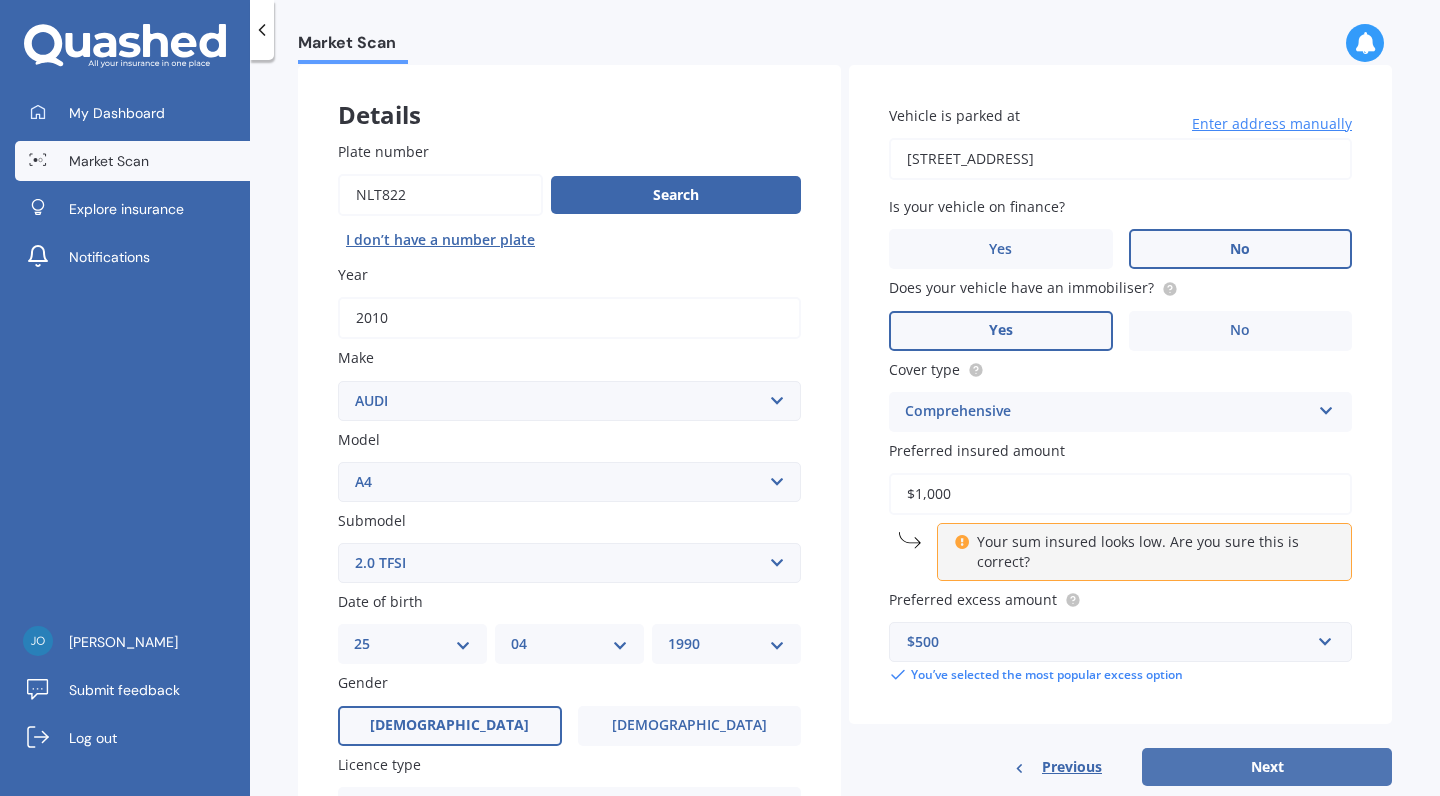 type on "$10,000" 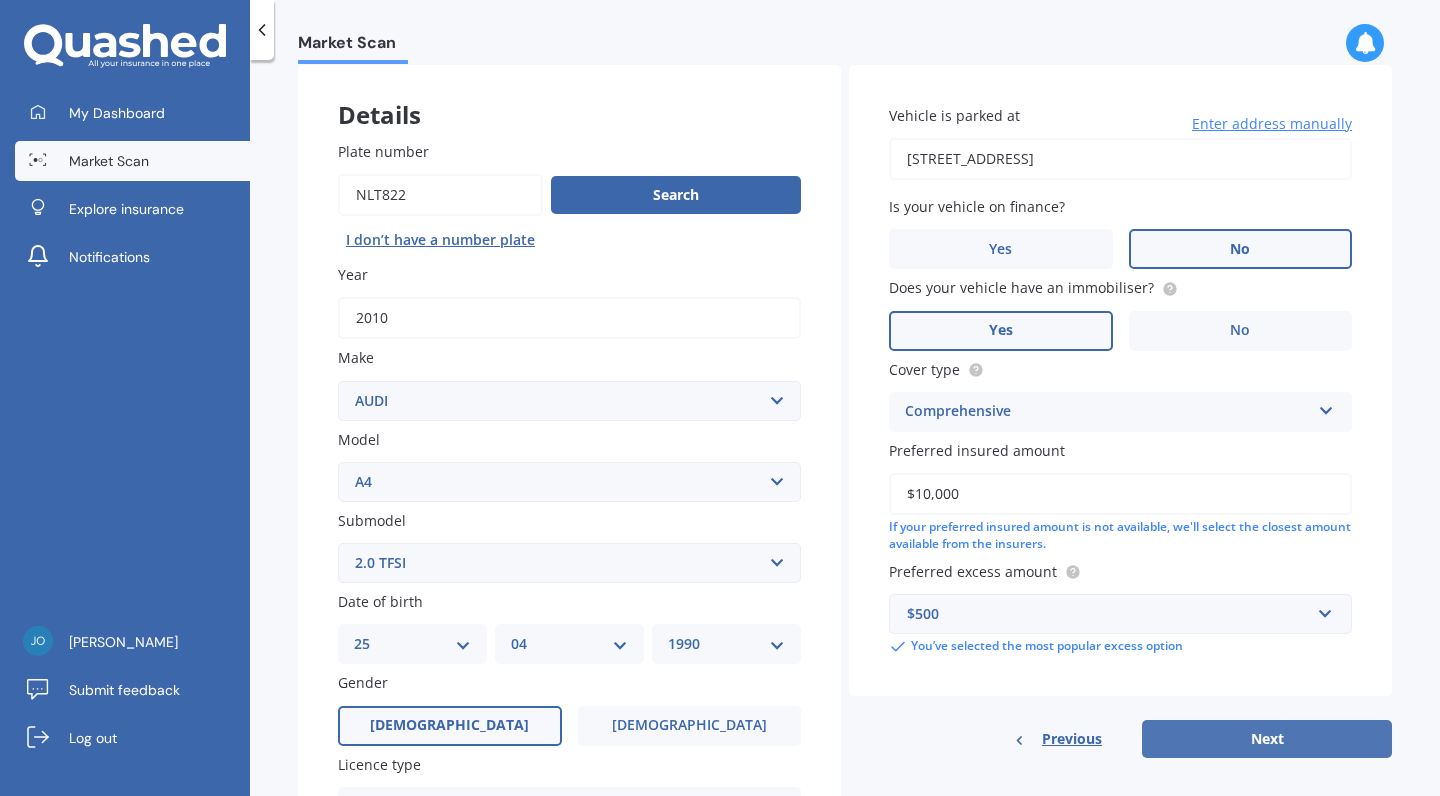 click on "Next" at bounding box center (1267, 739) 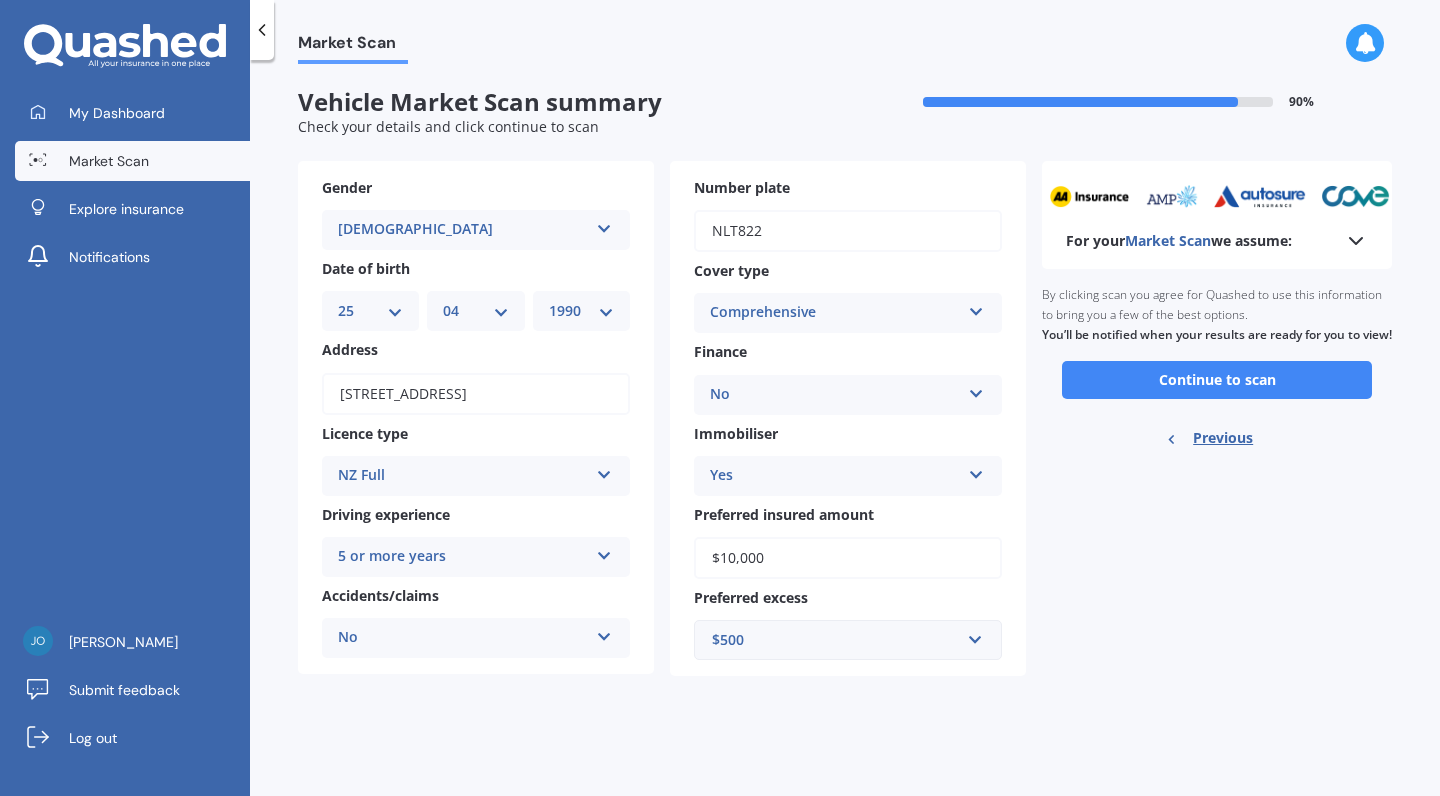 scroll, scrollTop: 0, scrollLeft: 0, axis: both 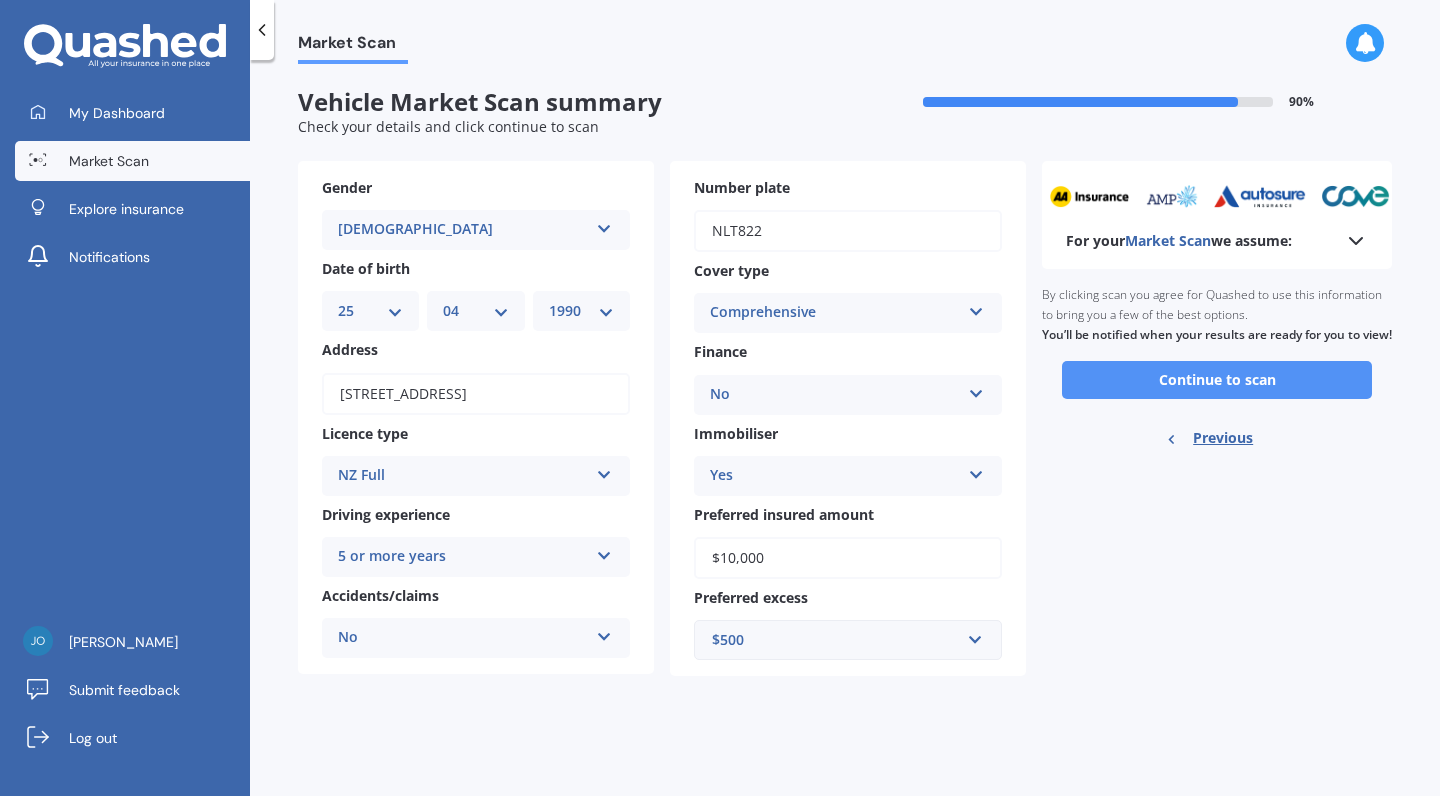 click on "Continue to scan" at bounding box center [1217, 380] 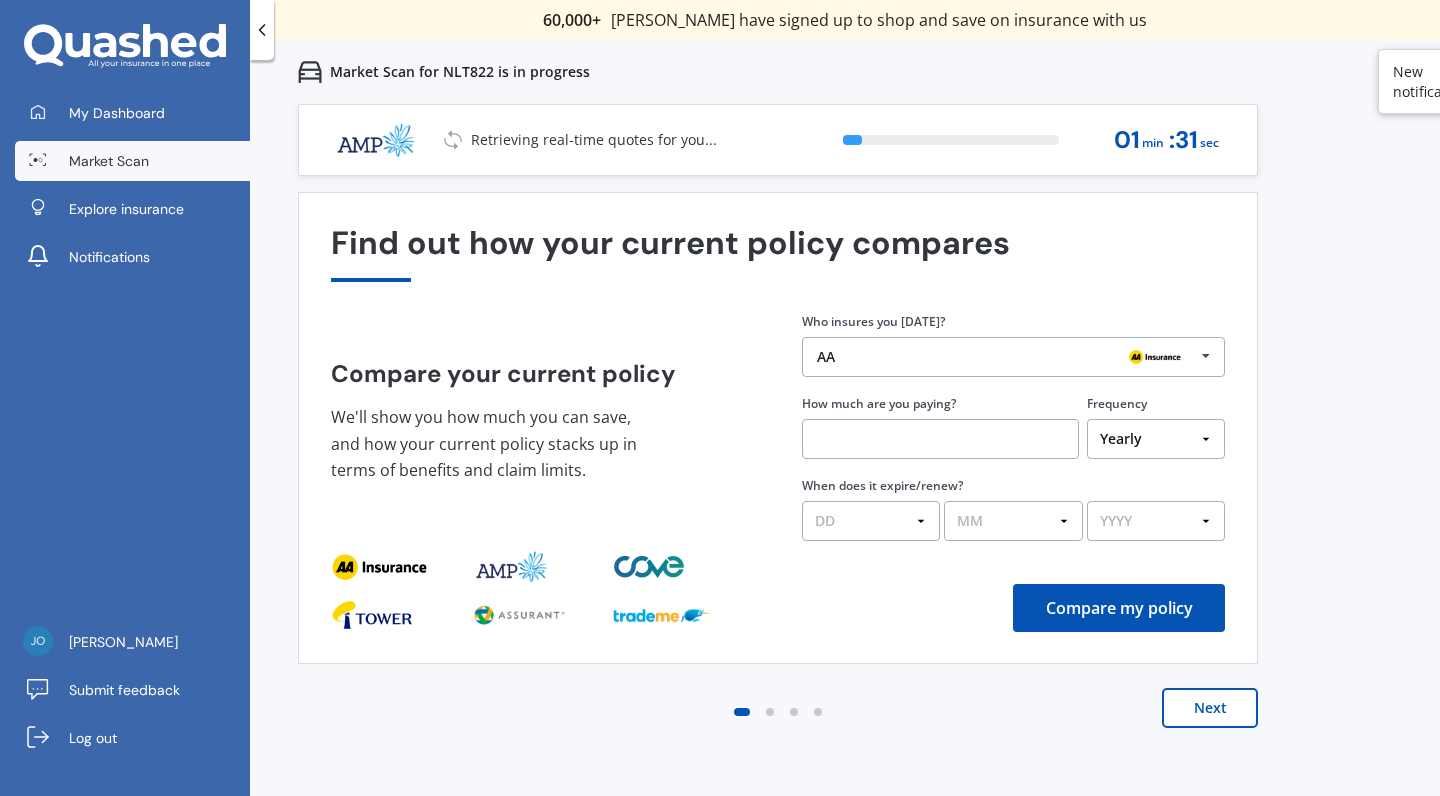click at bounding box center [1155, 357] 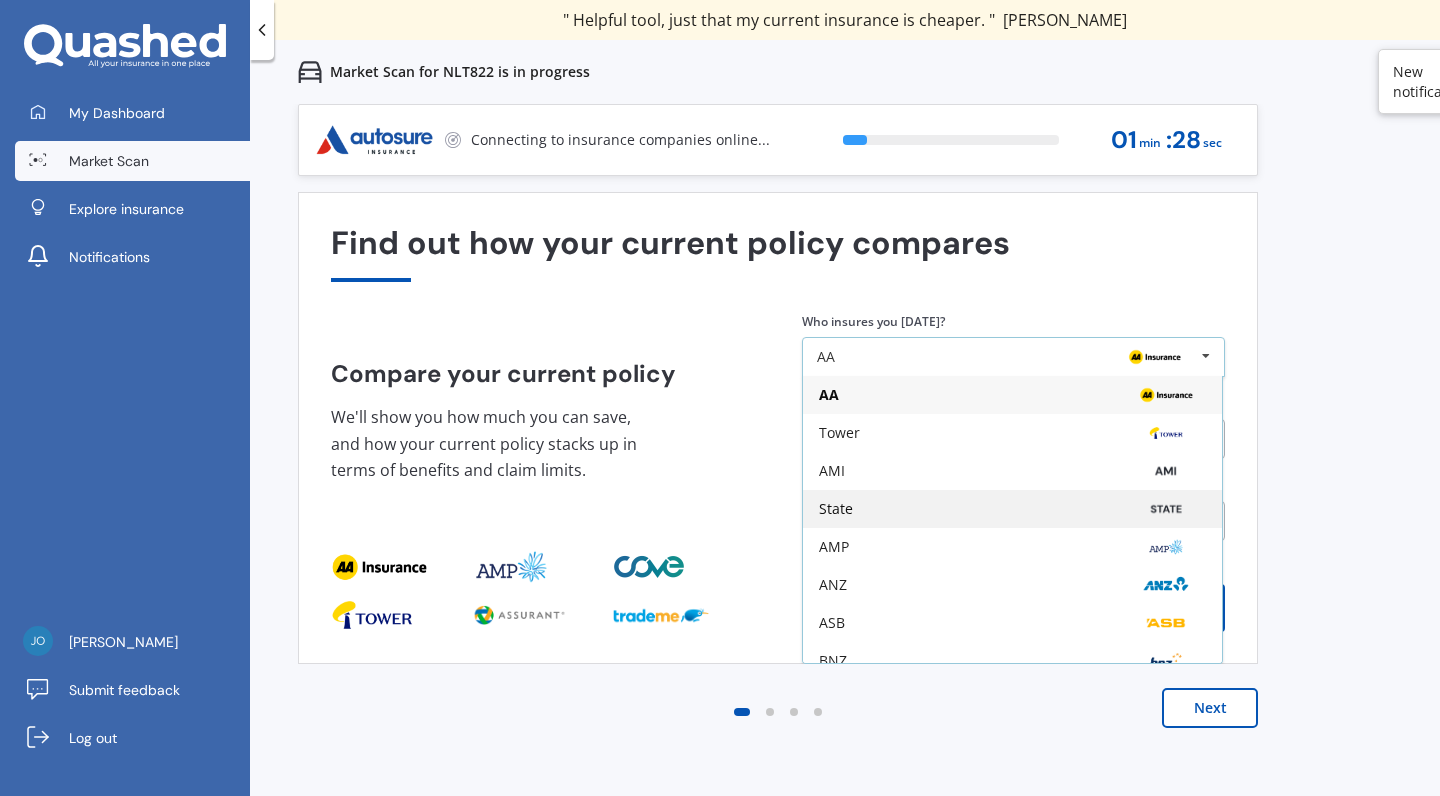 scroll, scrollTop: 0, scrollLeft: 0, axis: both 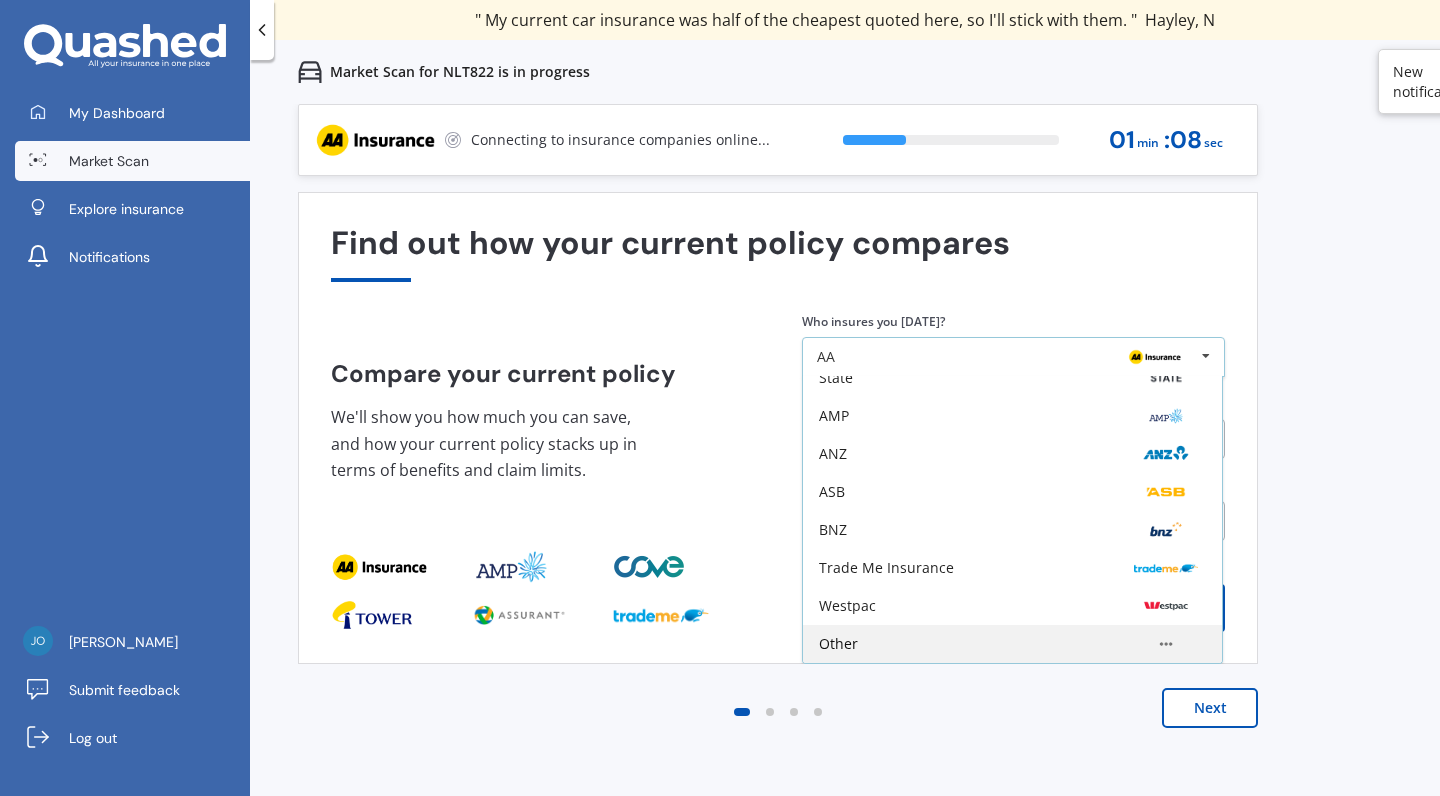 click on "Other" at bounding box center (1012, 644) 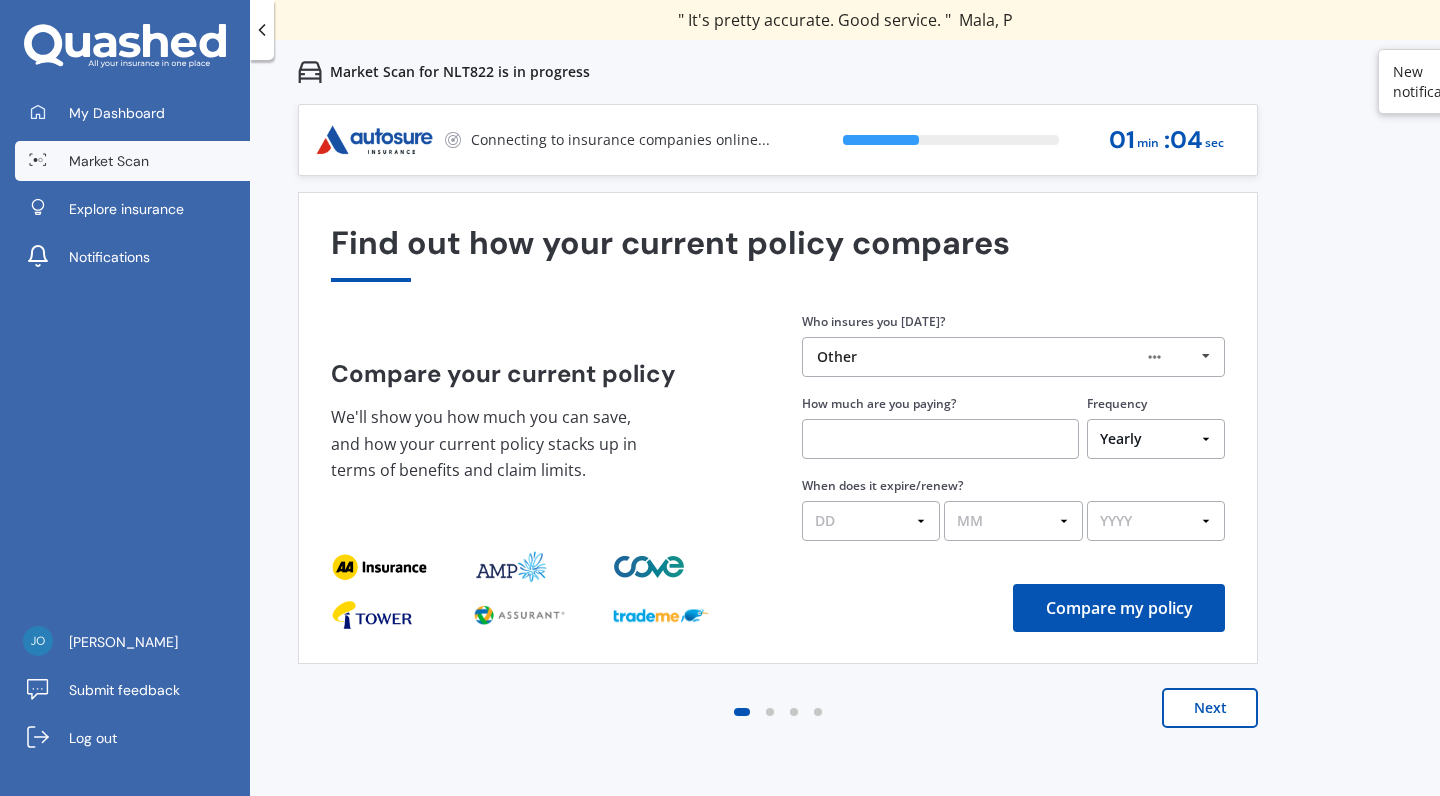 click at bounding box center [940, 439] 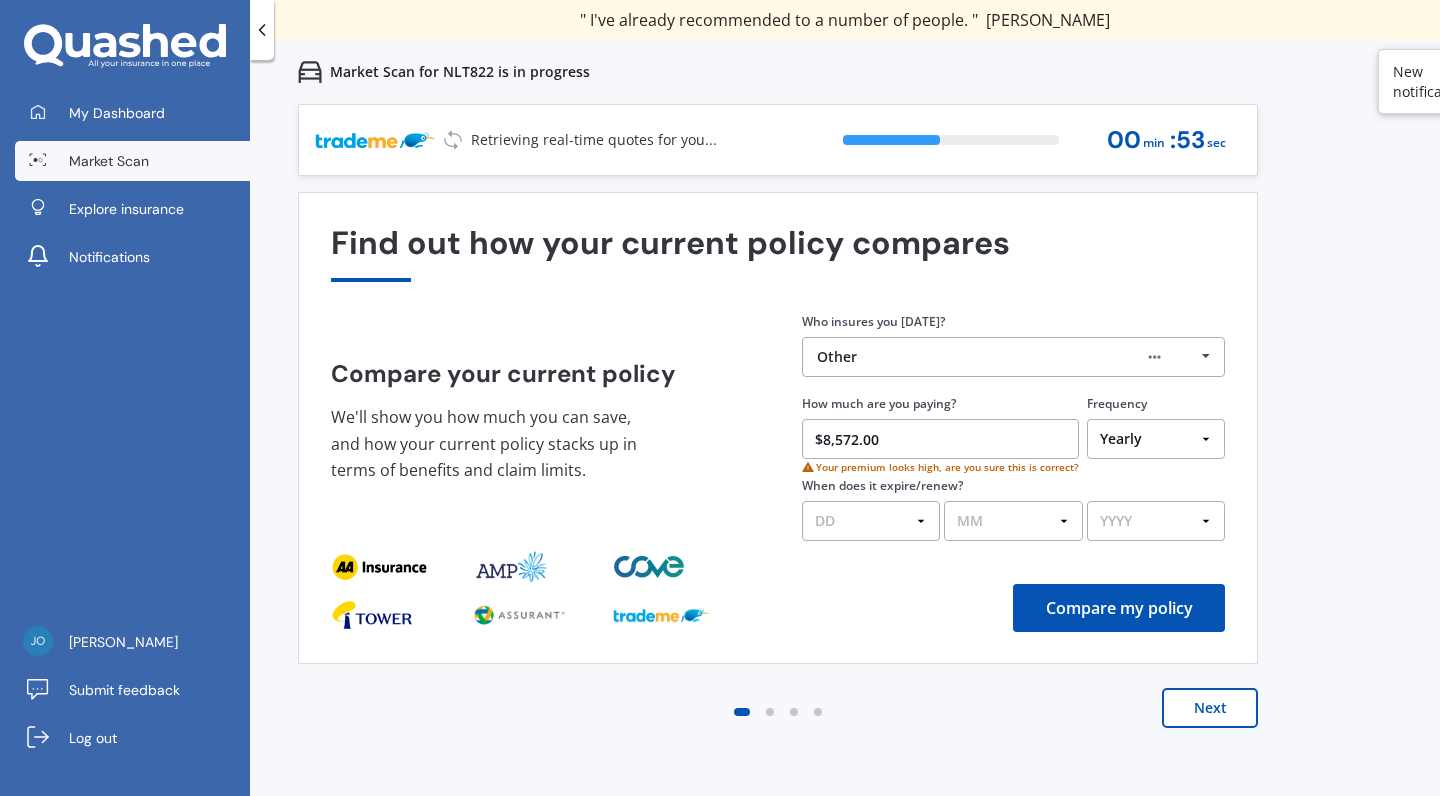 click on "$8,572.00" at bounding box center (940, 439) 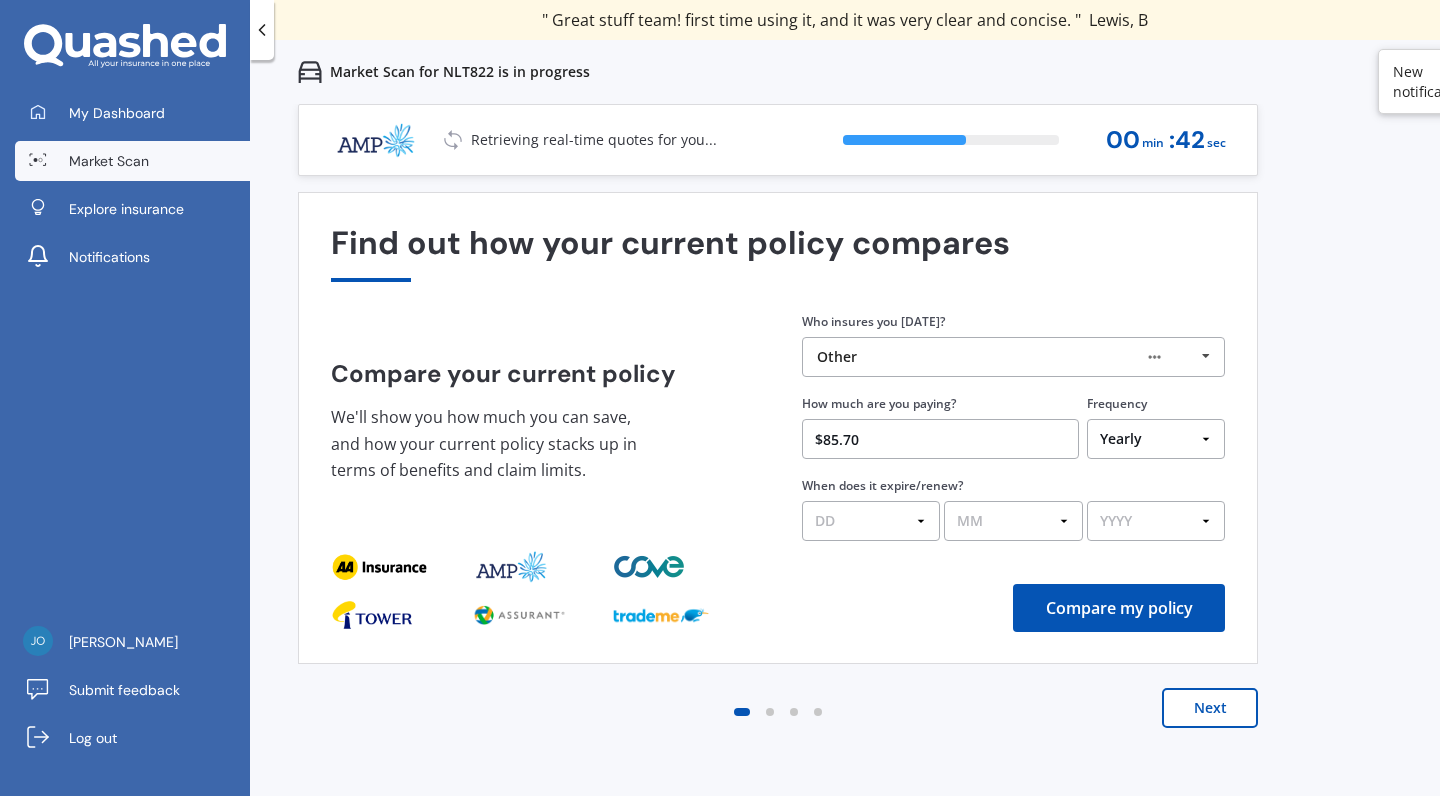 type on "$85.72" 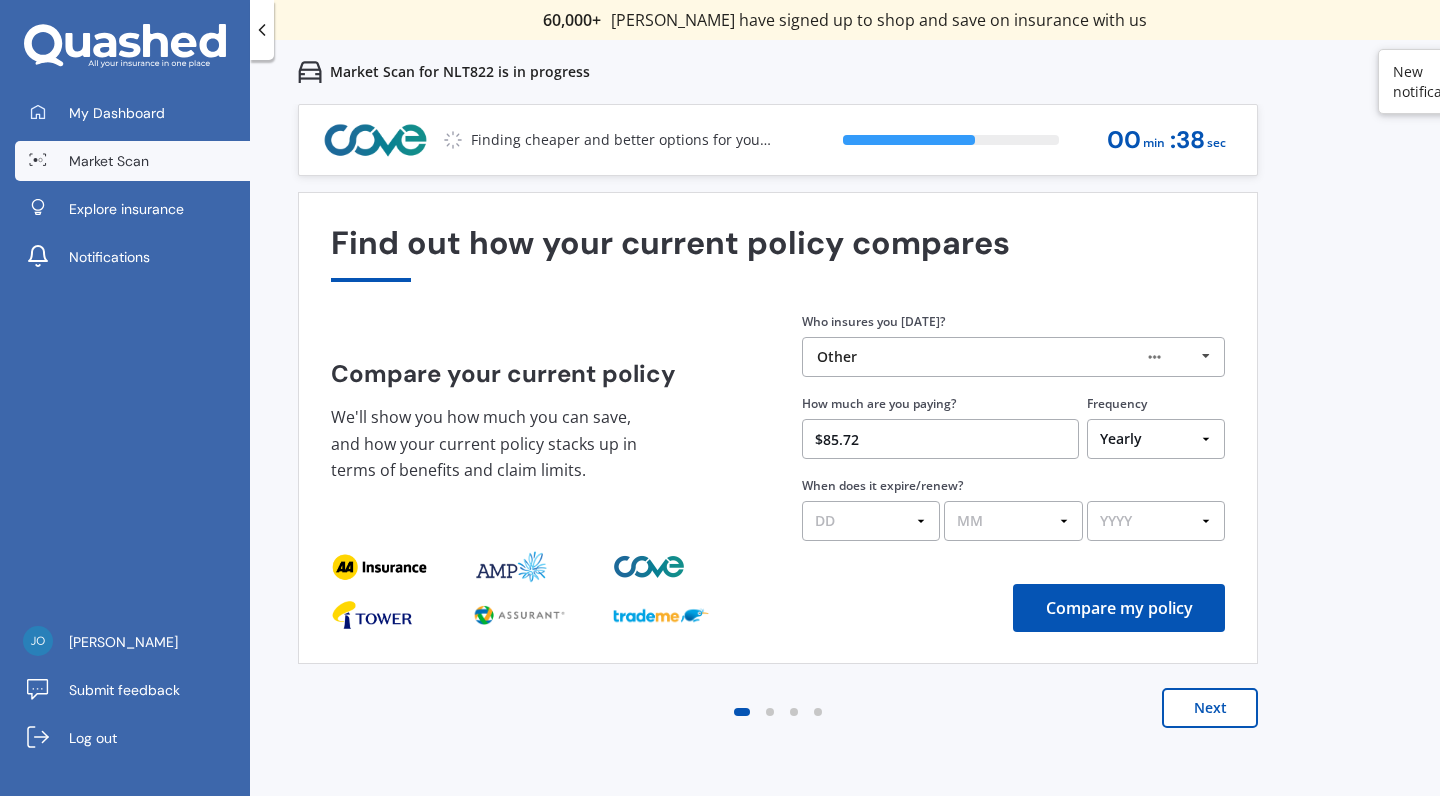 select on "Fortnightly" 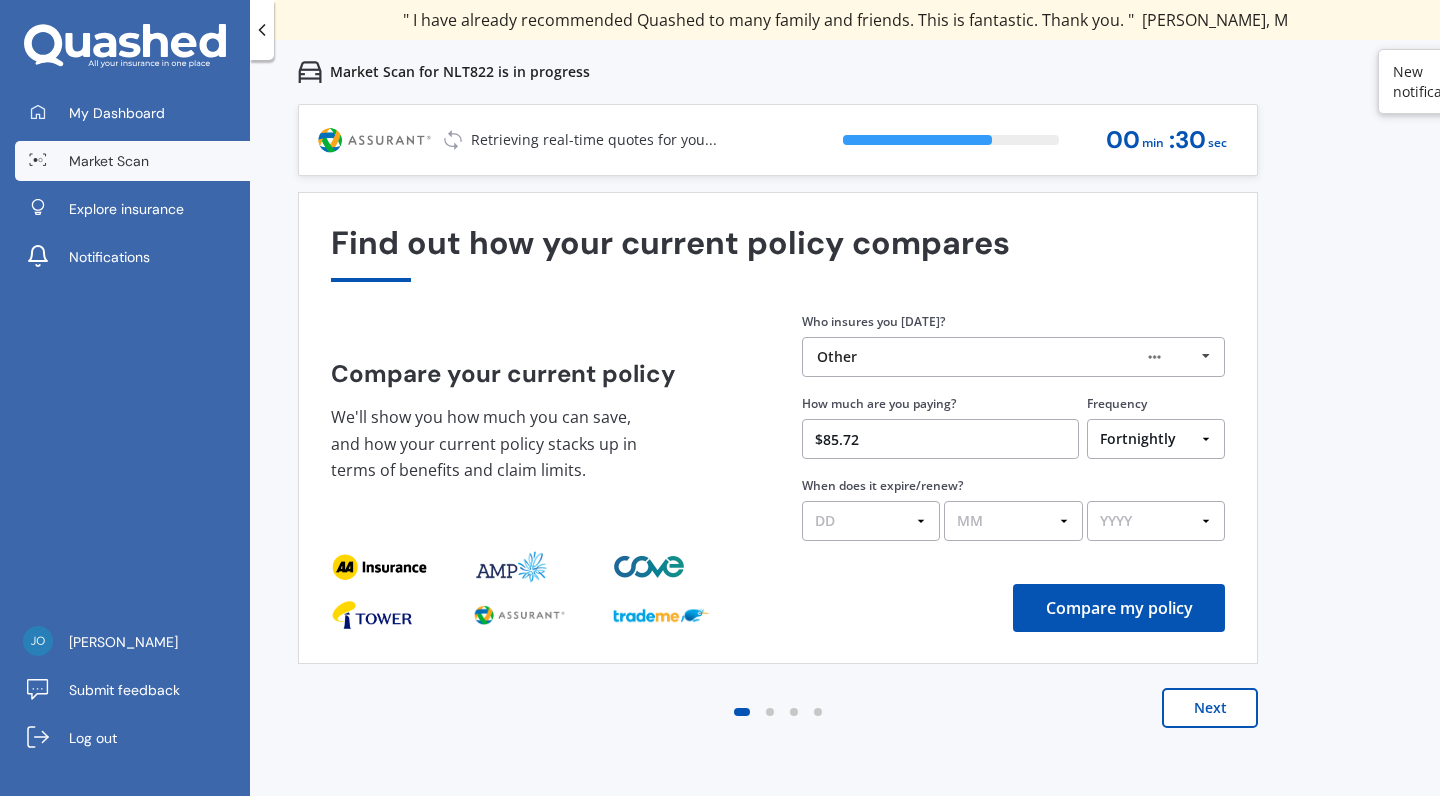 click on "Compare my policy" at bounding box center [1119, 608] 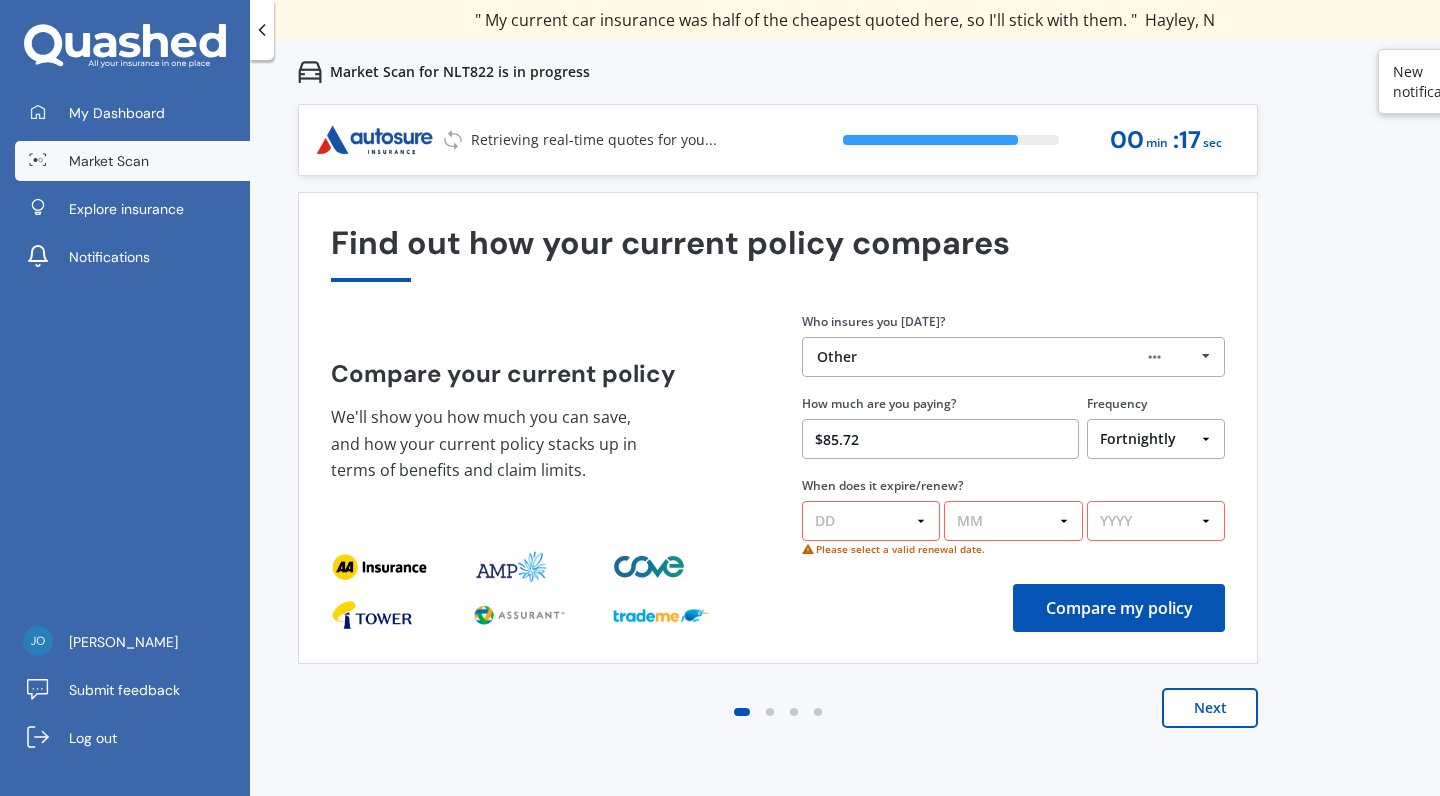 select on "15" 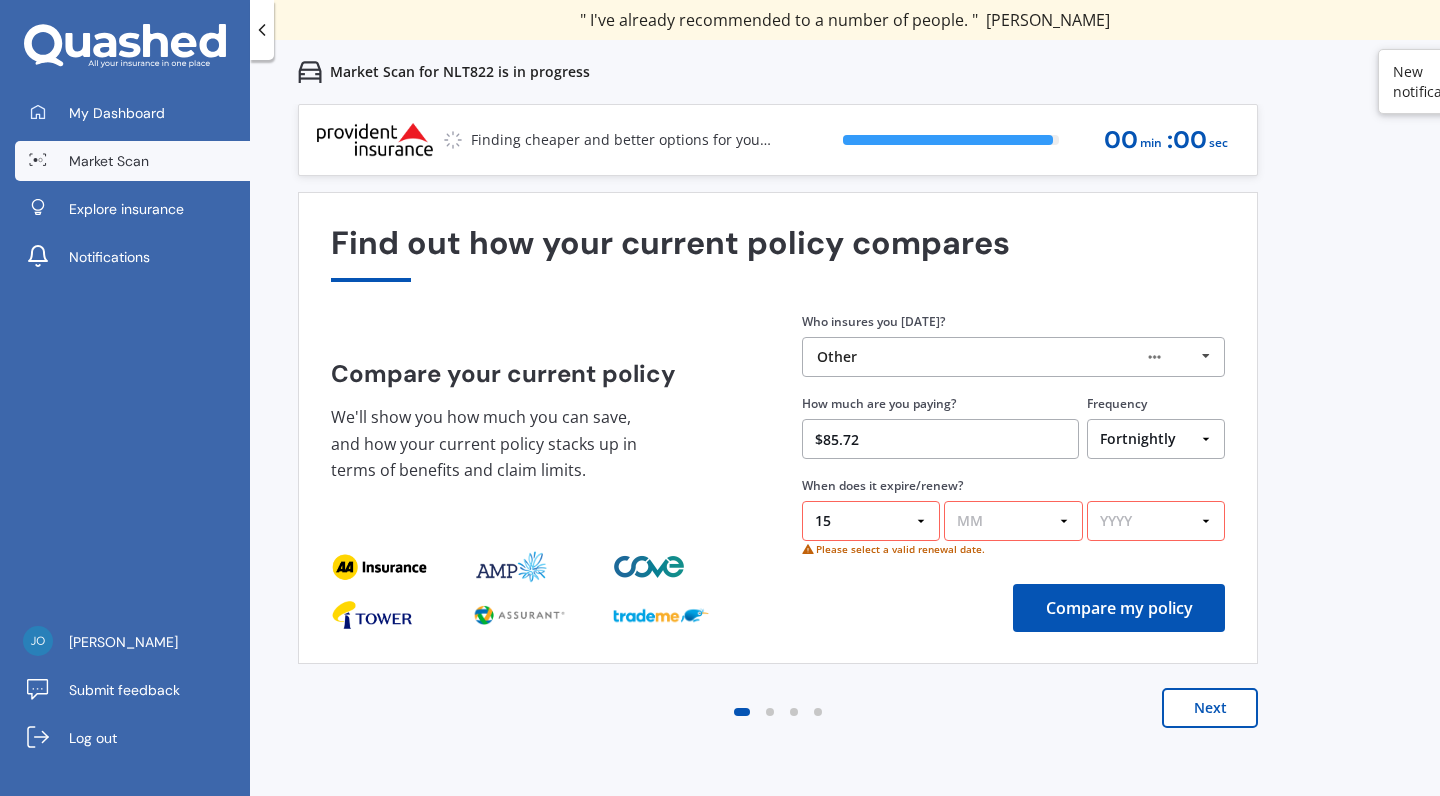 select on "09" 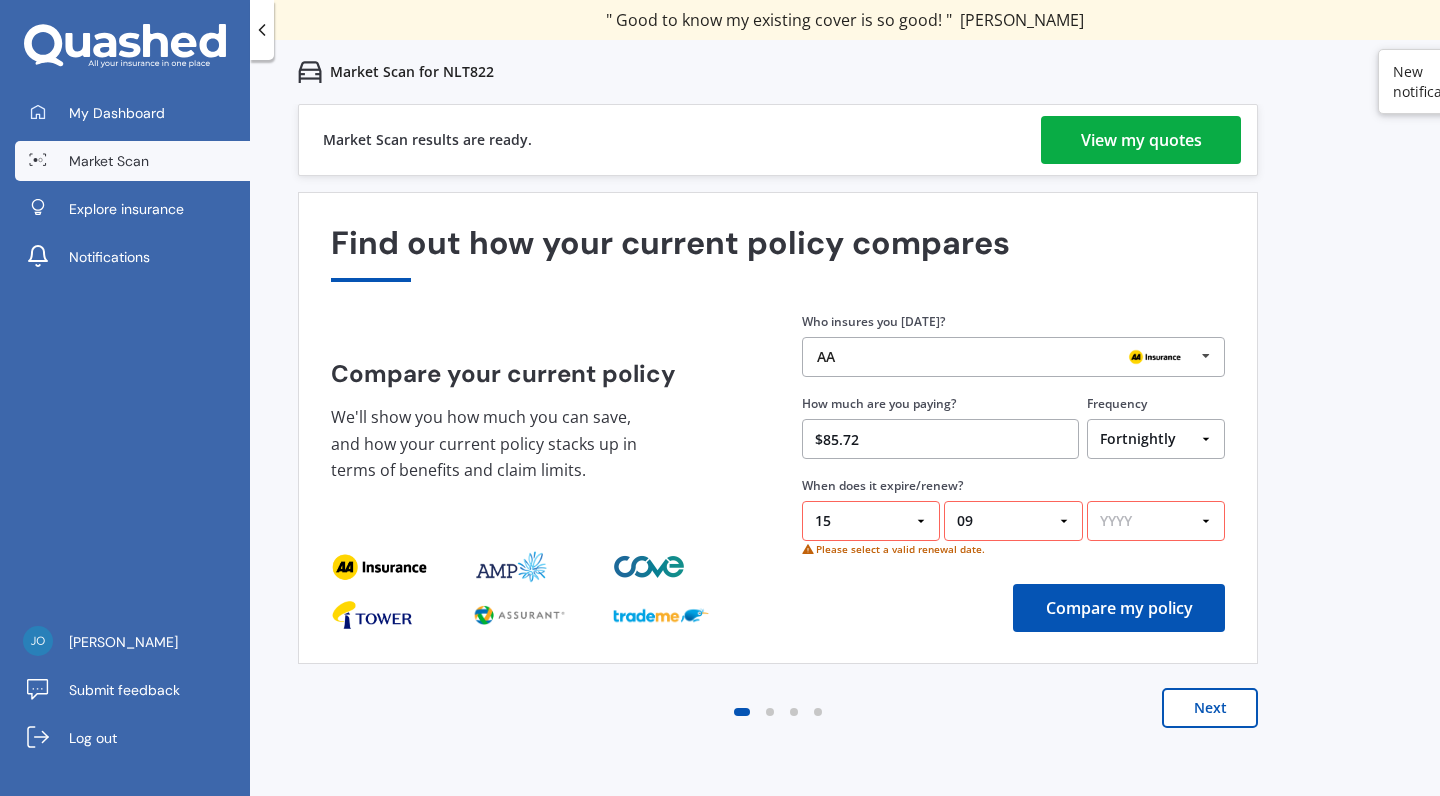 select on "2025" 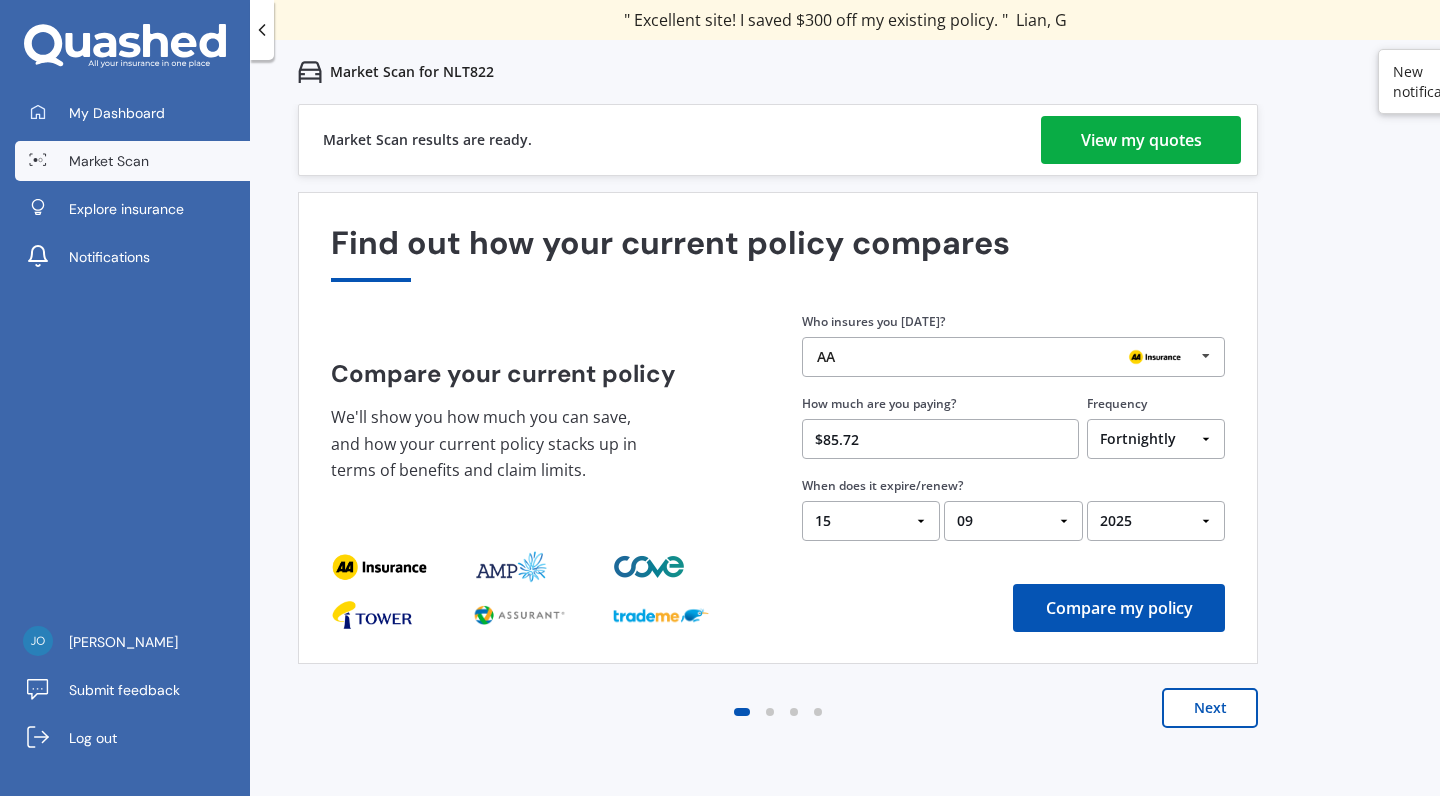 click on "Compare my policy" at bounding box center [1119, 608] 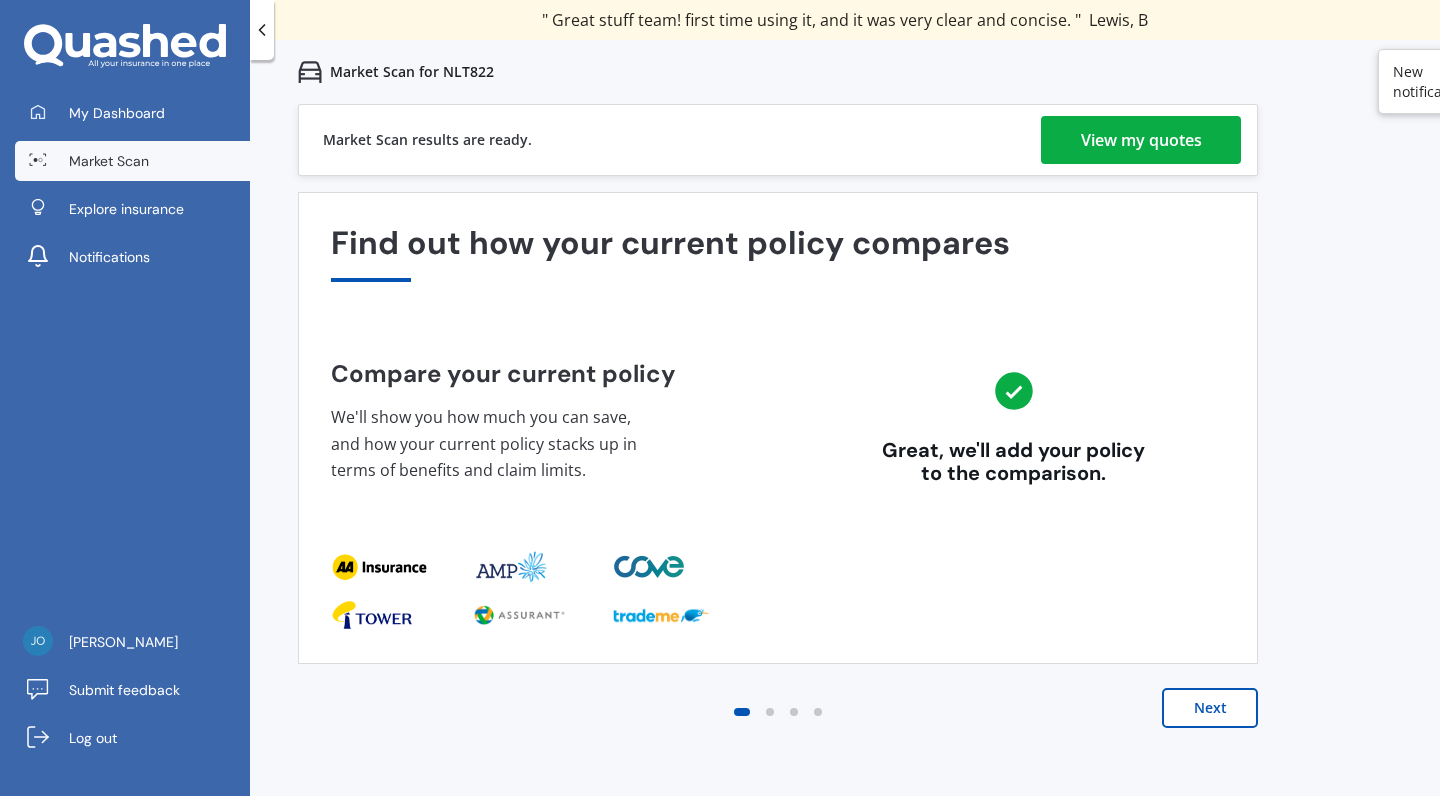 click on "Next" at bounding box center [1210, 708] 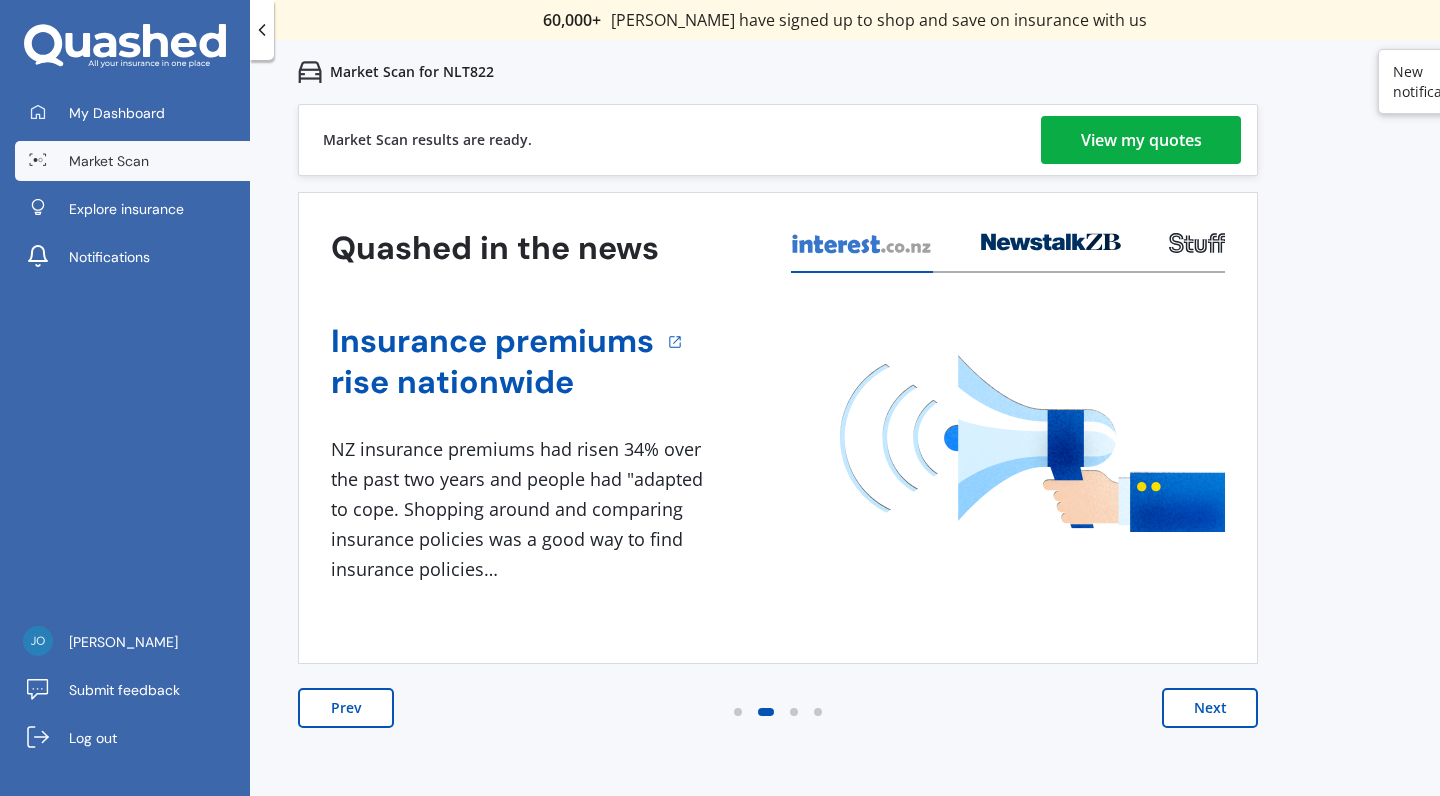 click on "Next" at bounding box center [1210, 708] 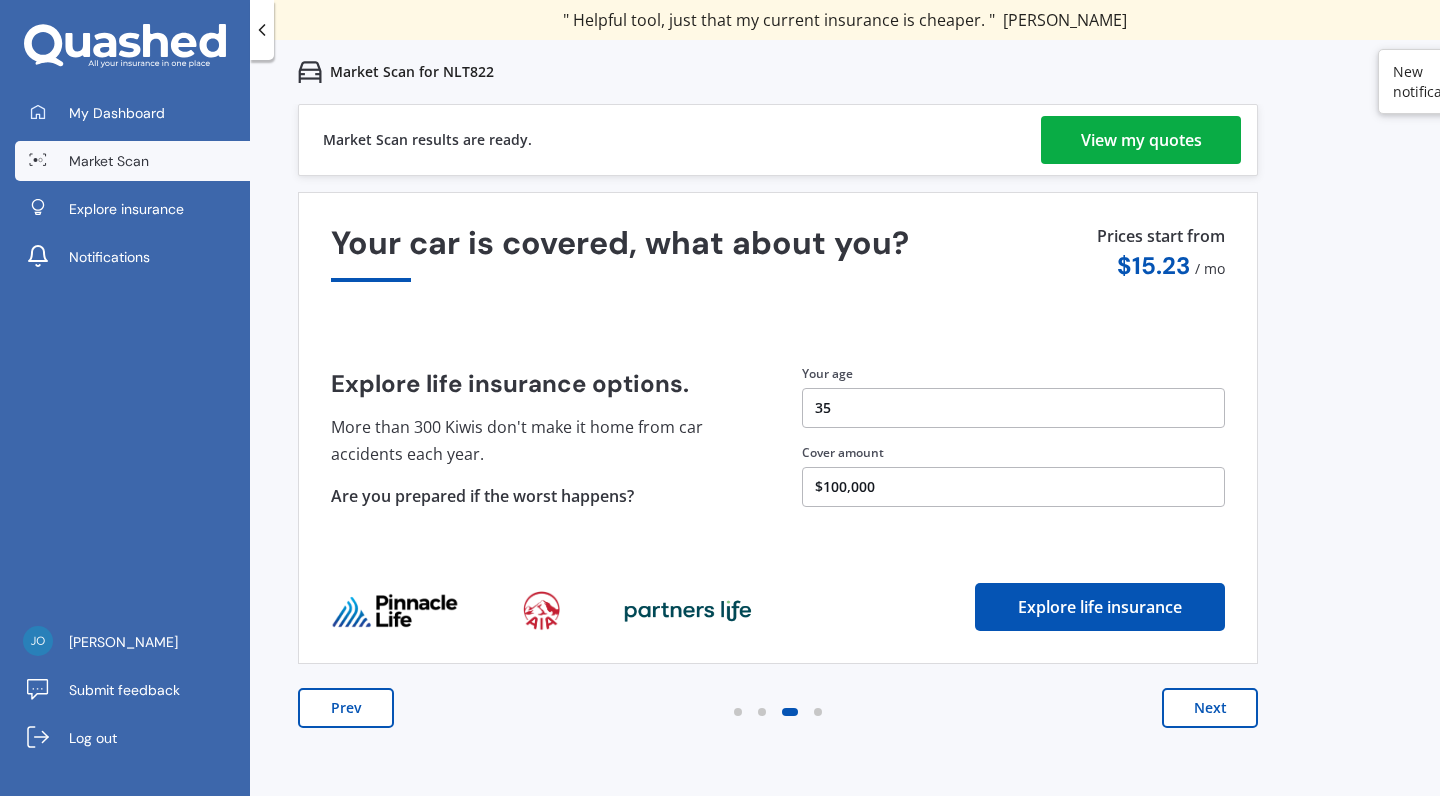click on "Next" at bounding box center (1210, 708) 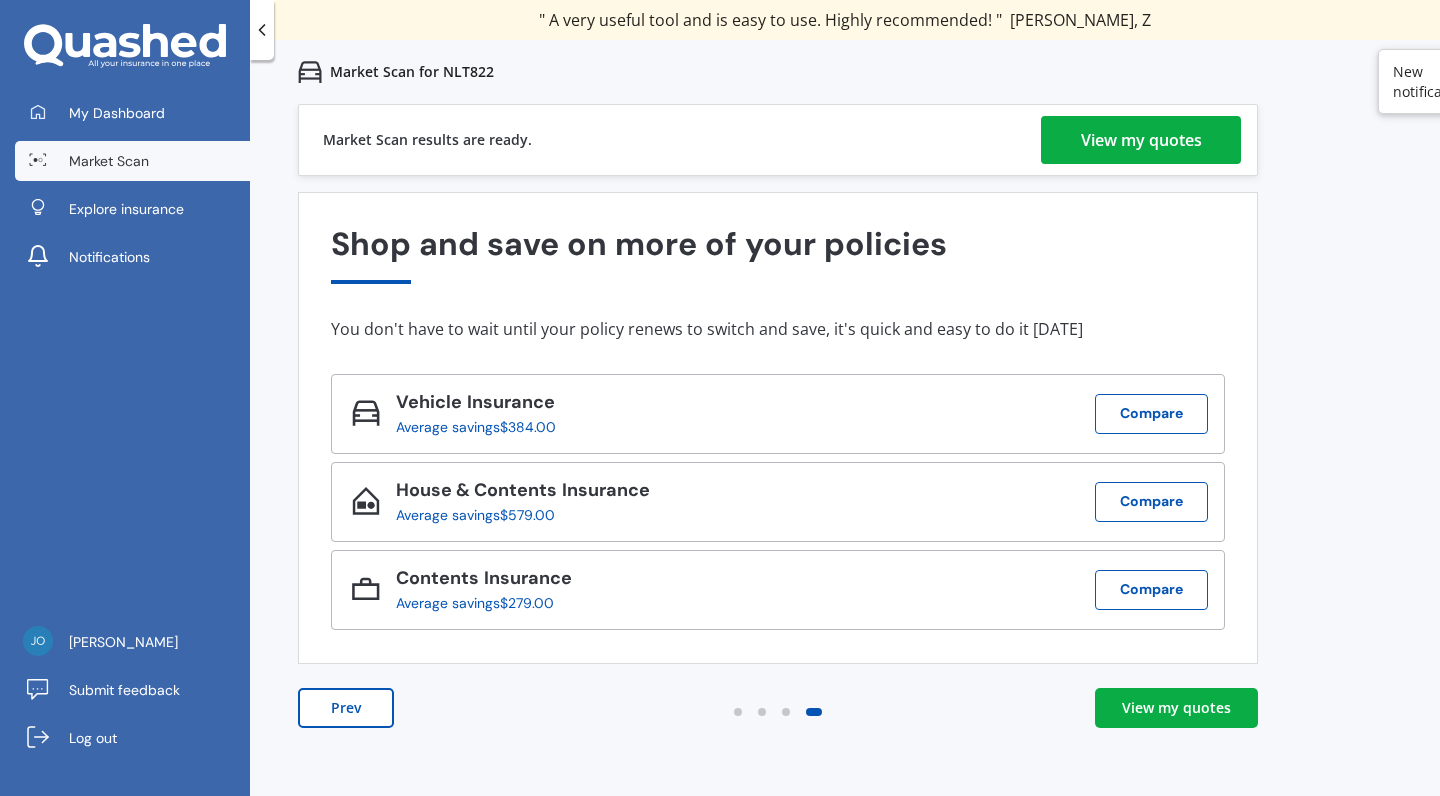 click on "View my quotes" at bounding box center [1176, 708] 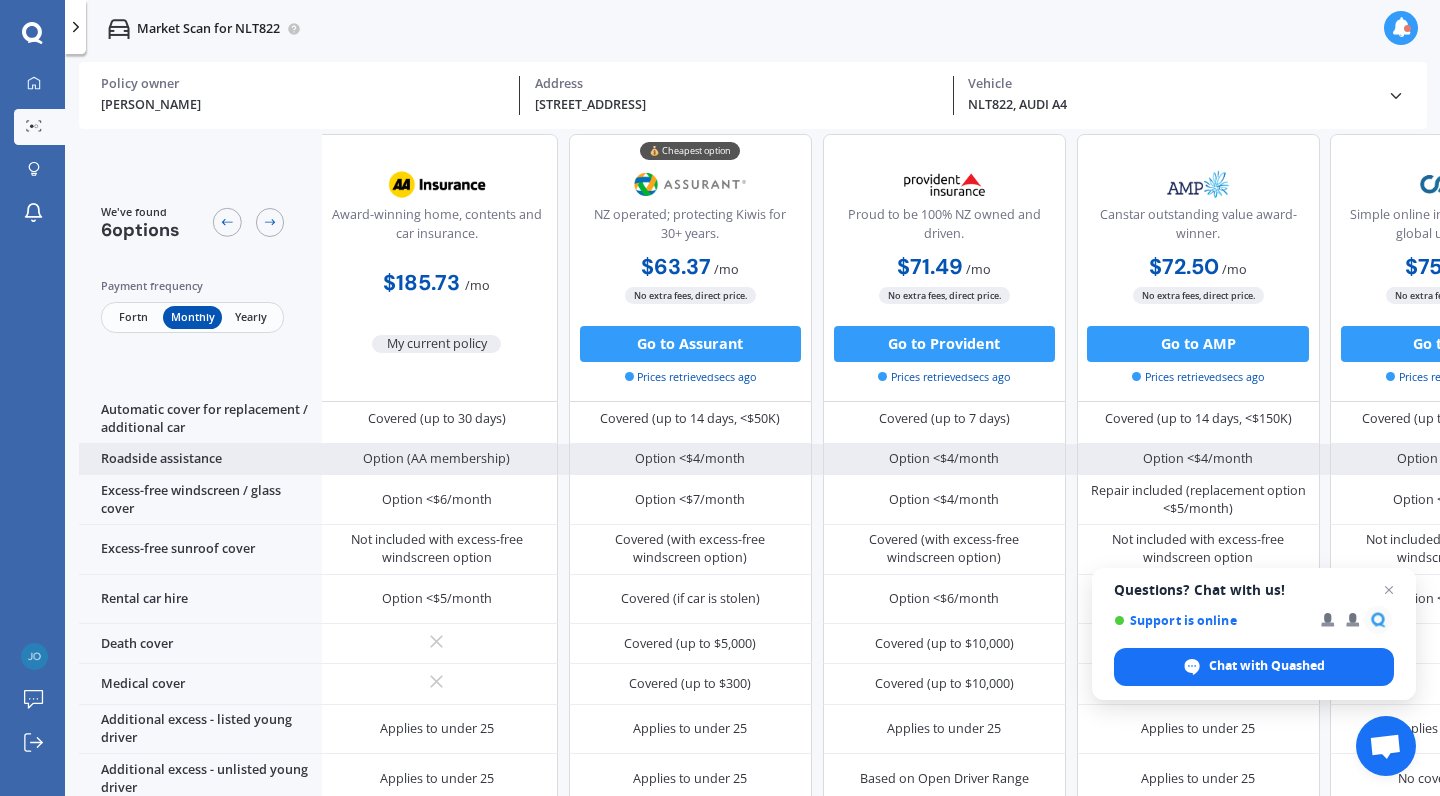 scroll, scrollTop: 664, scrollLeft: 8, axis: both 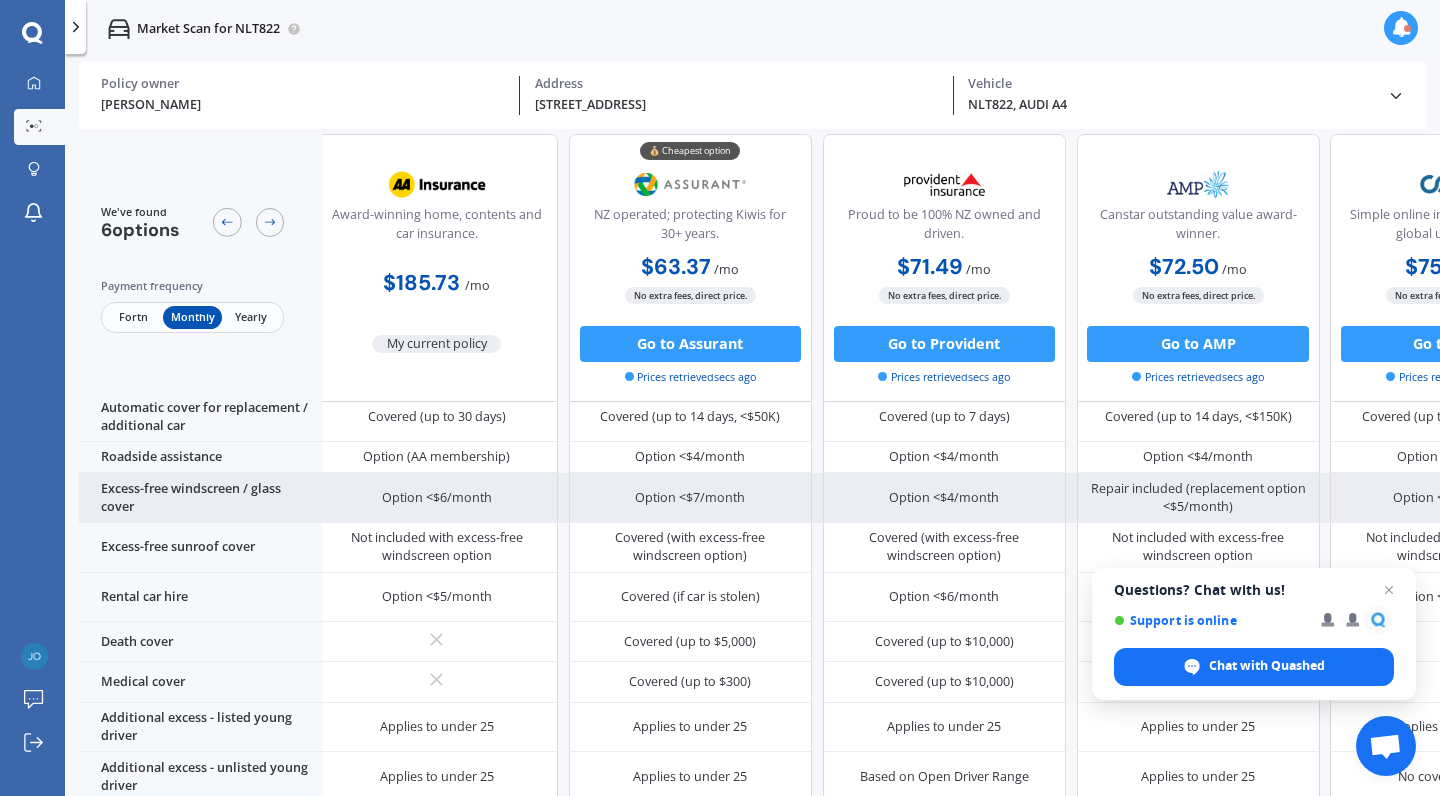 click on "Option <$7/month" at bounding box center [690, 498] 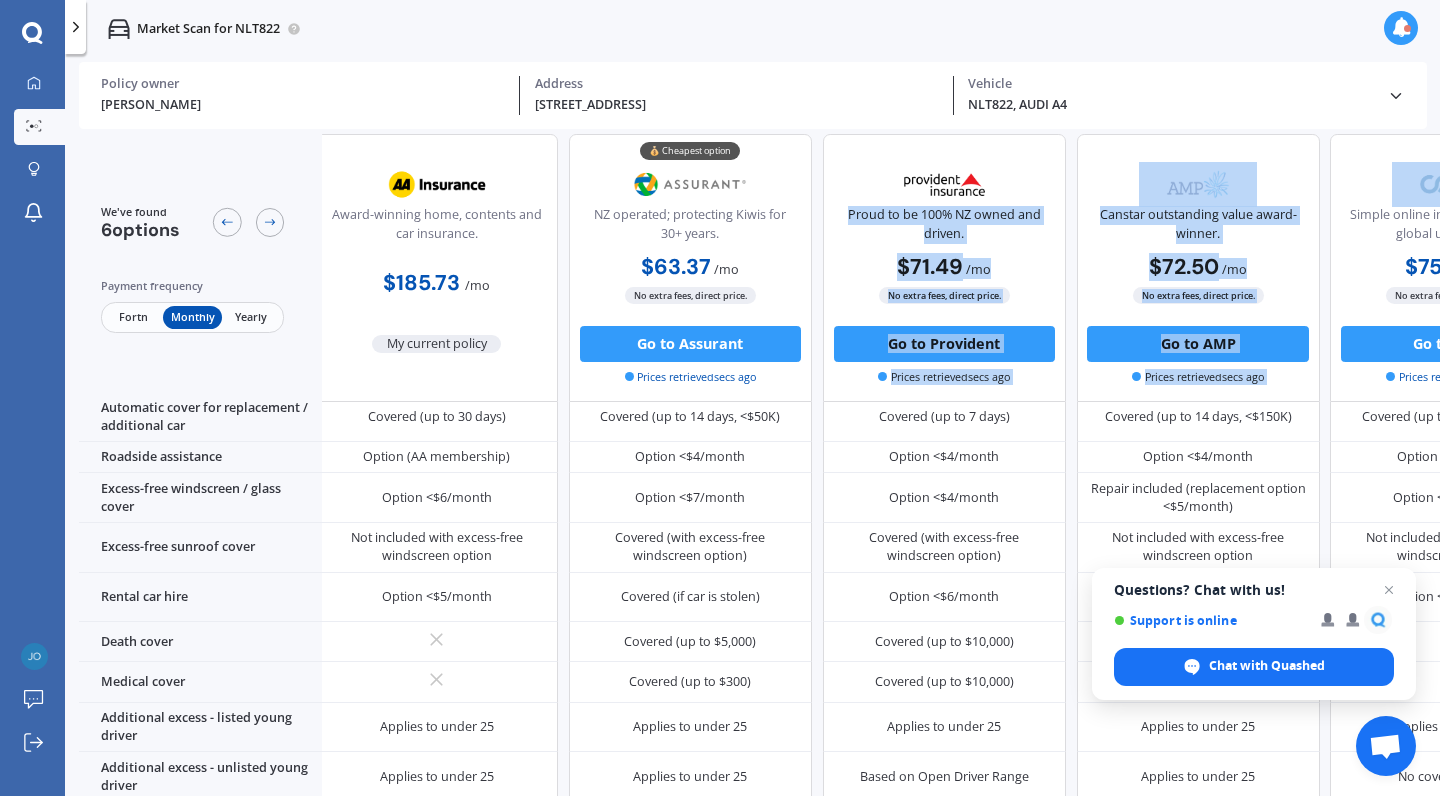 drag, startPoint x: 1362, startPoint y: 164, endPoint x: 1060, endPoint y: 169, distance: 302.04138 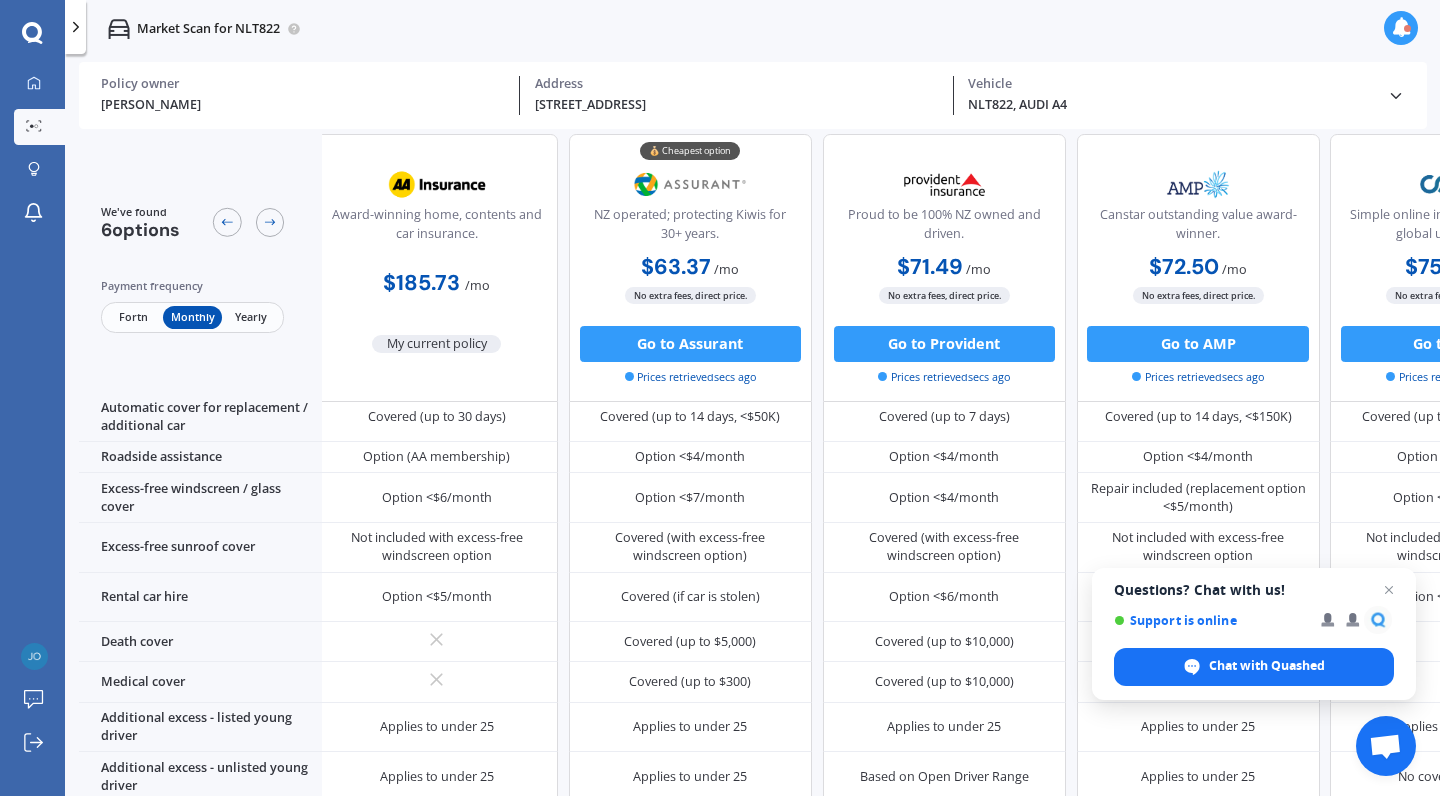 click on "NLT822, AUDI A4" at bounding box center (1170, 105) 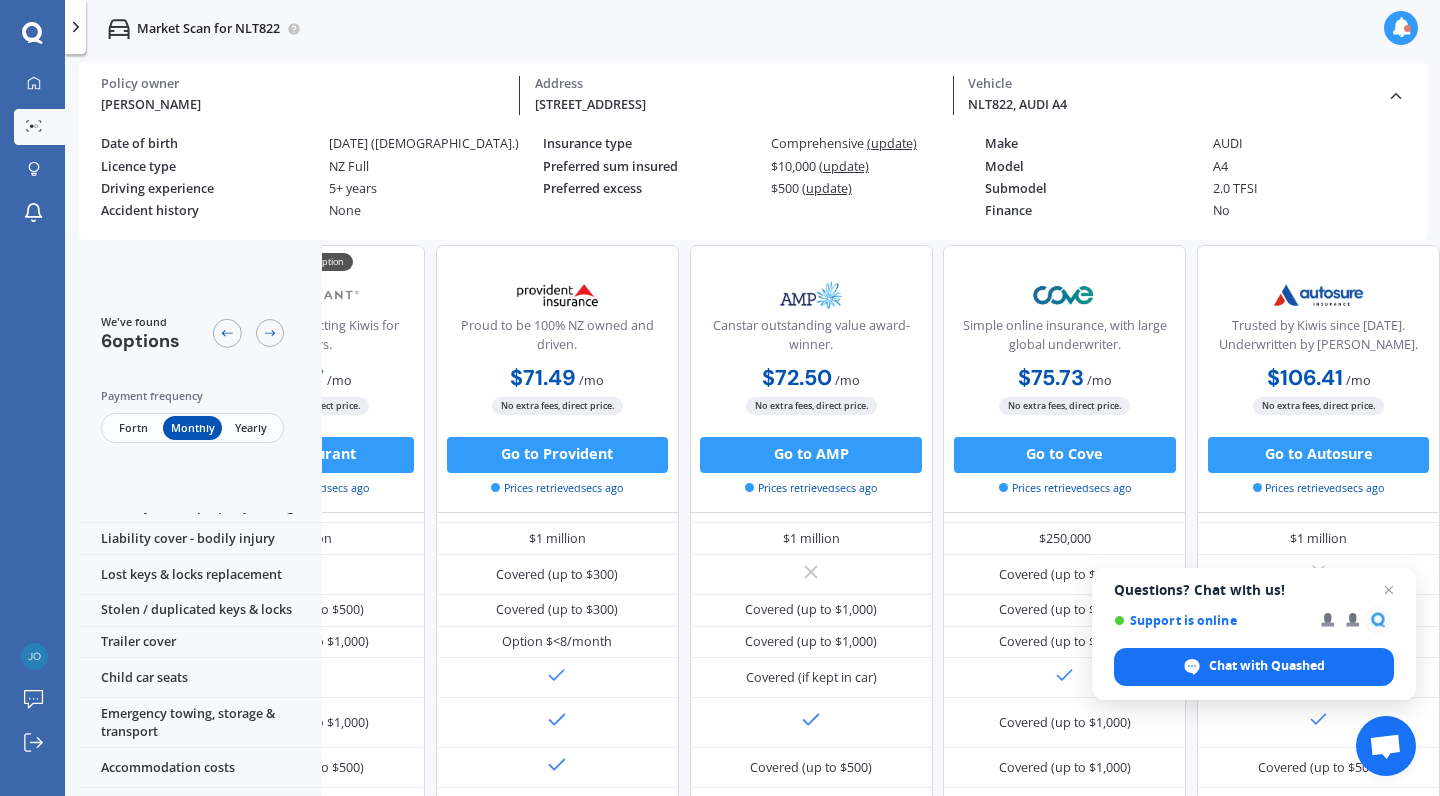 scroll, scrollTop: 250, scrollLeft: 447, axis: both 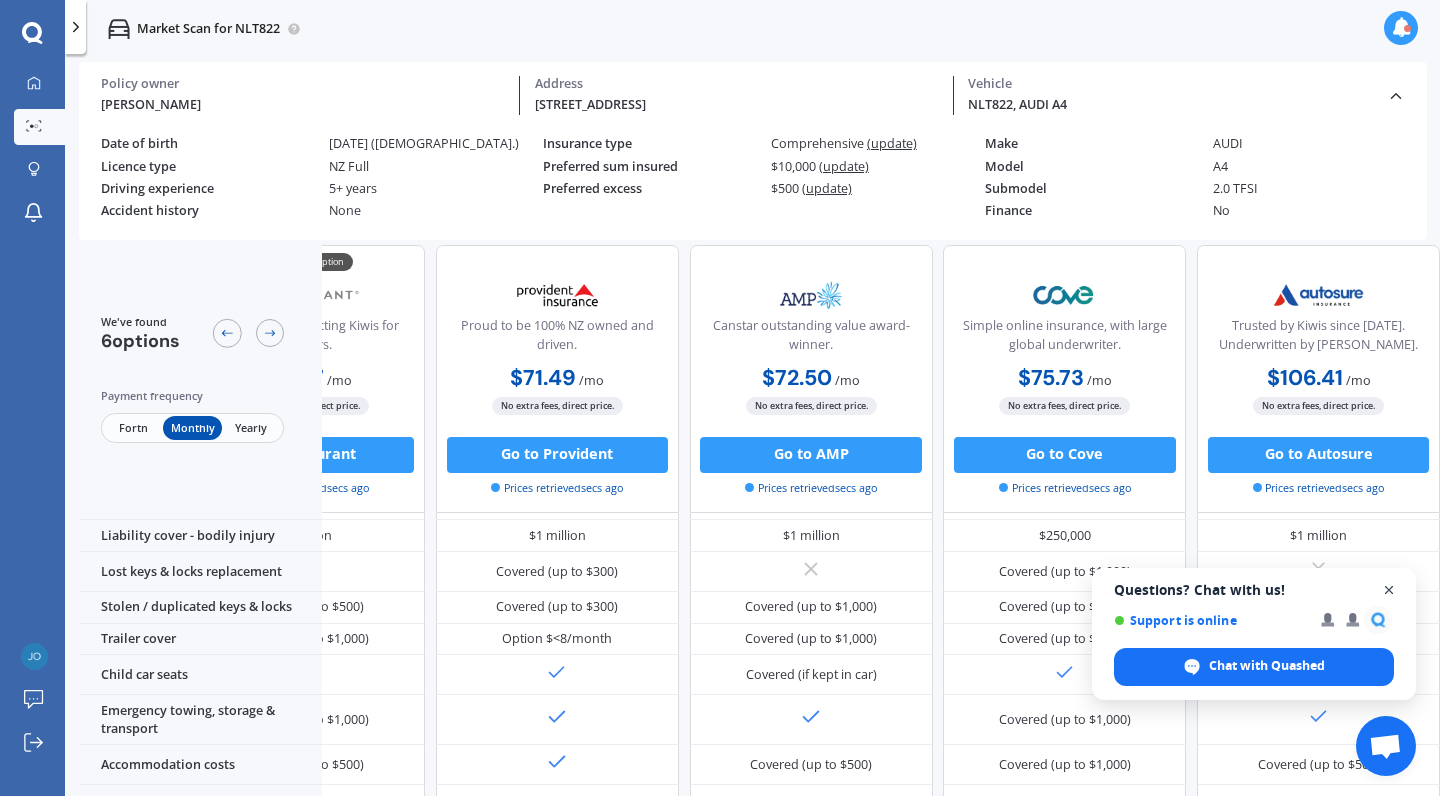 click at bounding box center [1389, 590] 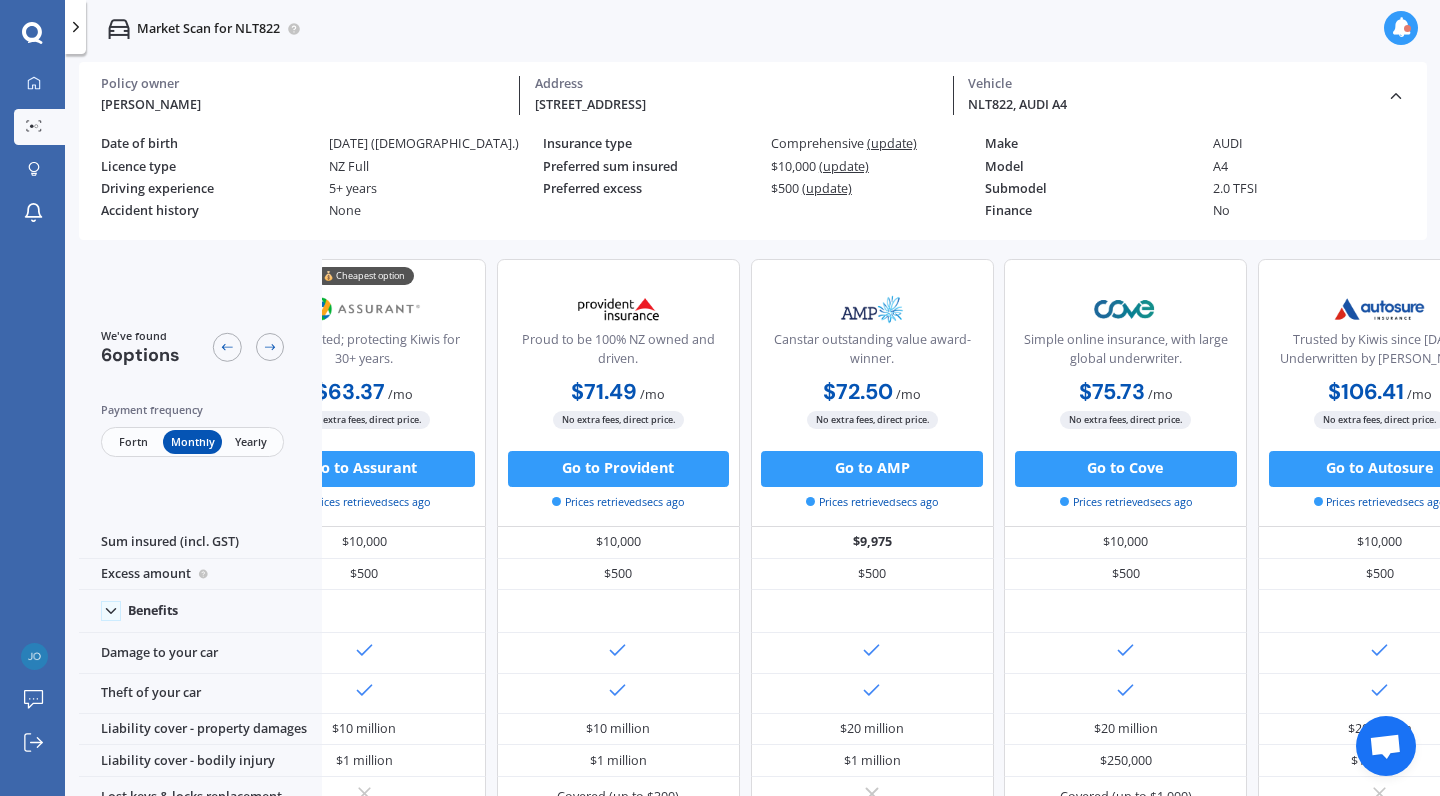 scroll, scrollTop: 0, scrollLeft: 371, axis: horizontal 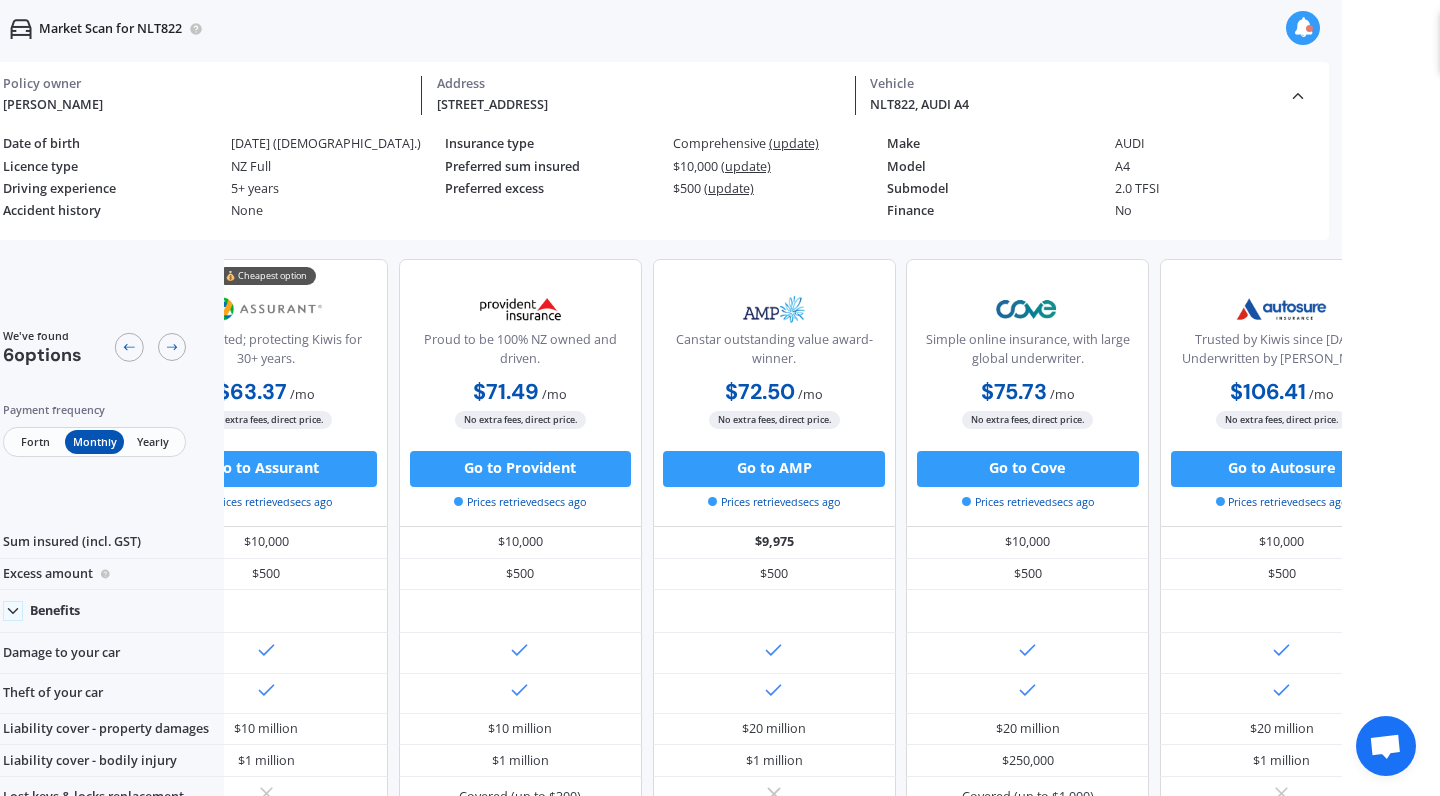 click 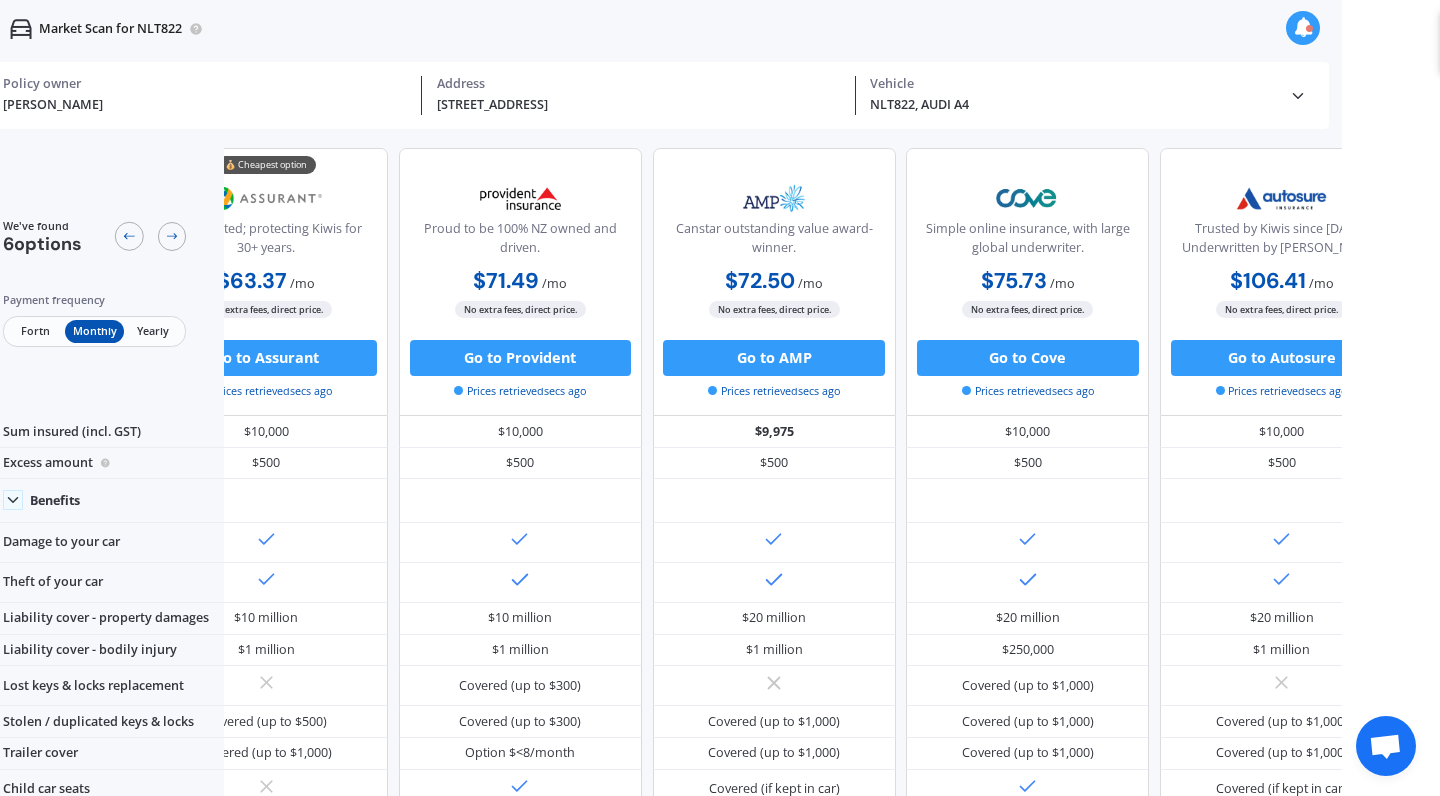 click 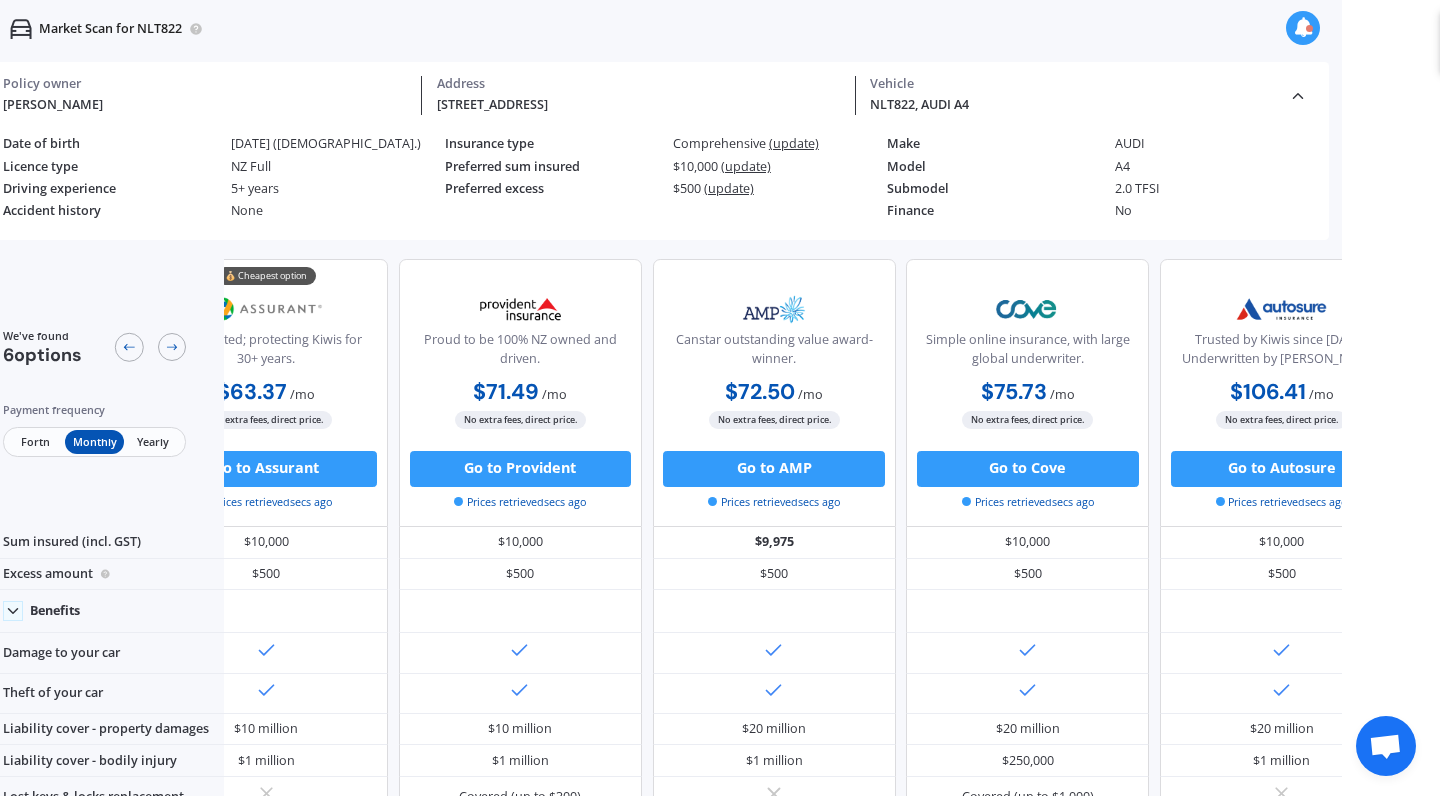 click on "Policy owner" at bounding box center (205, 84) 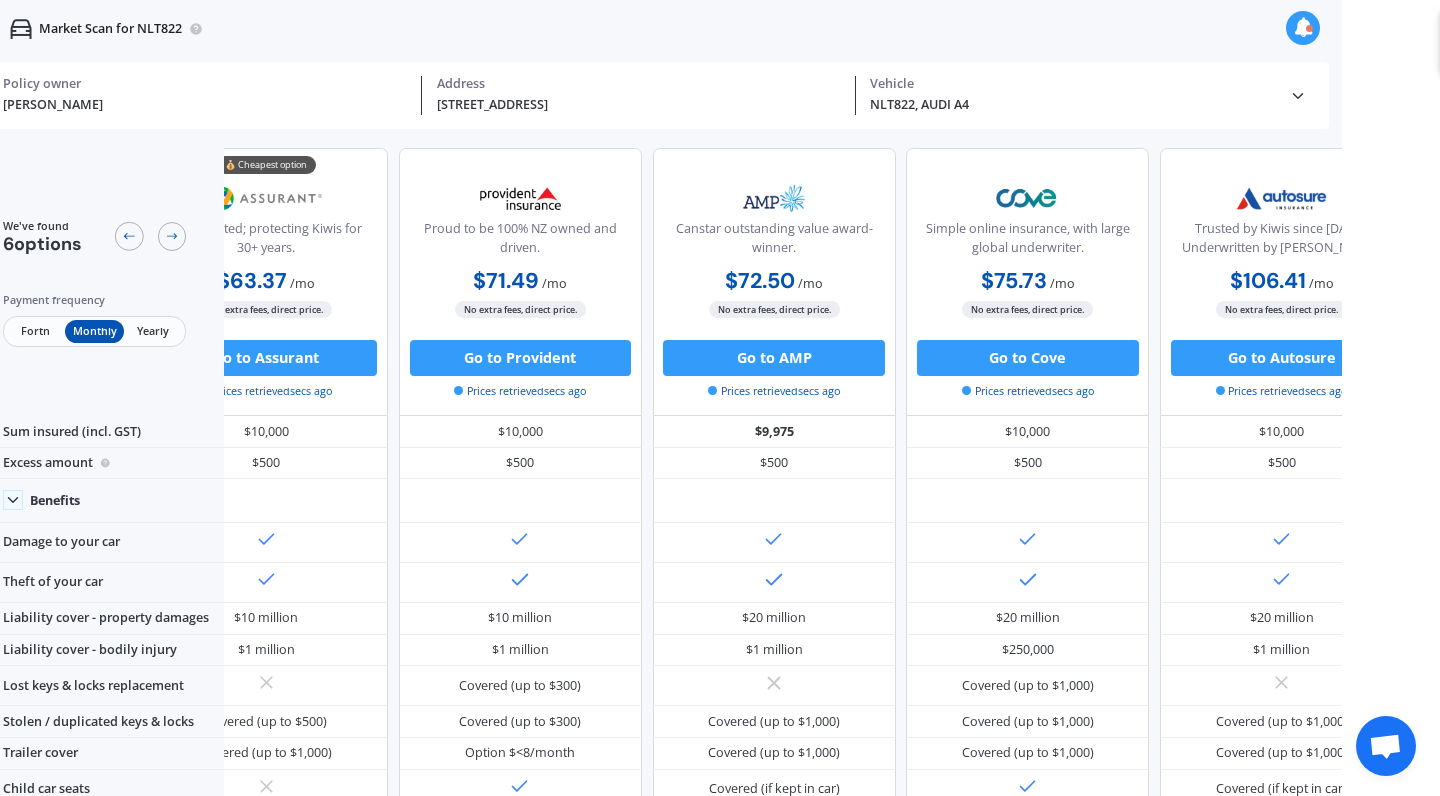click on "Policy owner" at bounding box center [205, 84] 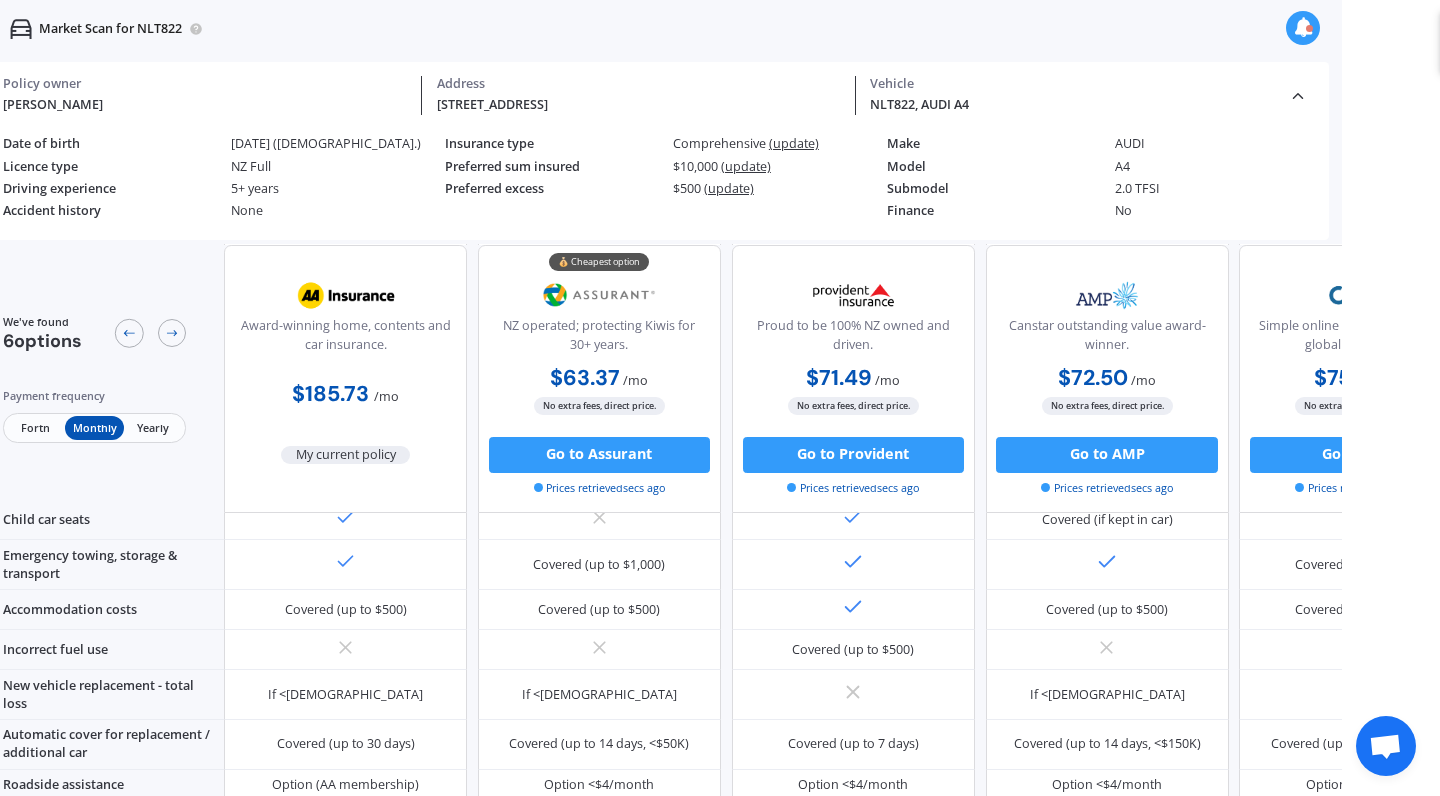 scroll, scrollTop: 461, scrollLeft: 0, axis: vertical 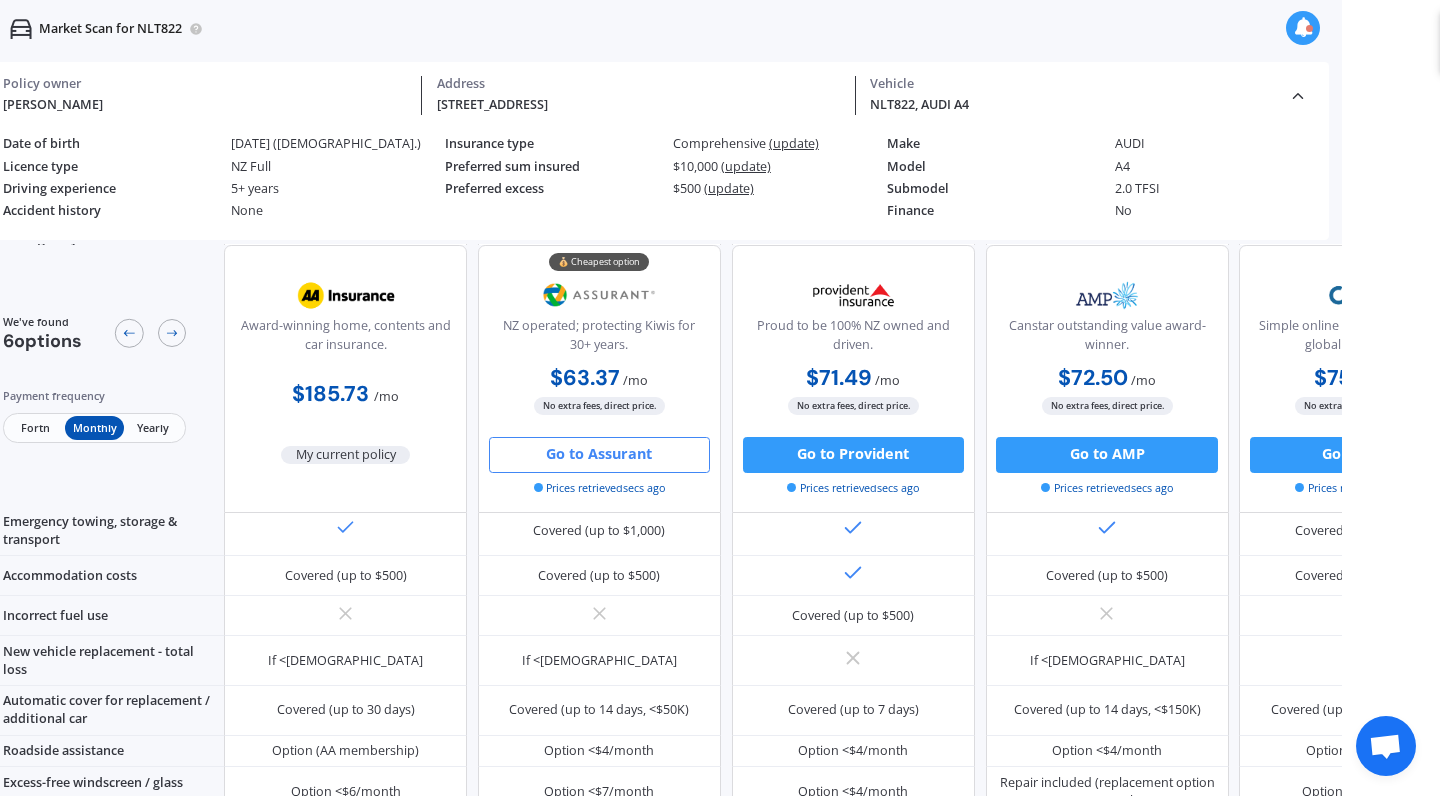 click on "Go to Assurant" at bounding box center [599, 454] 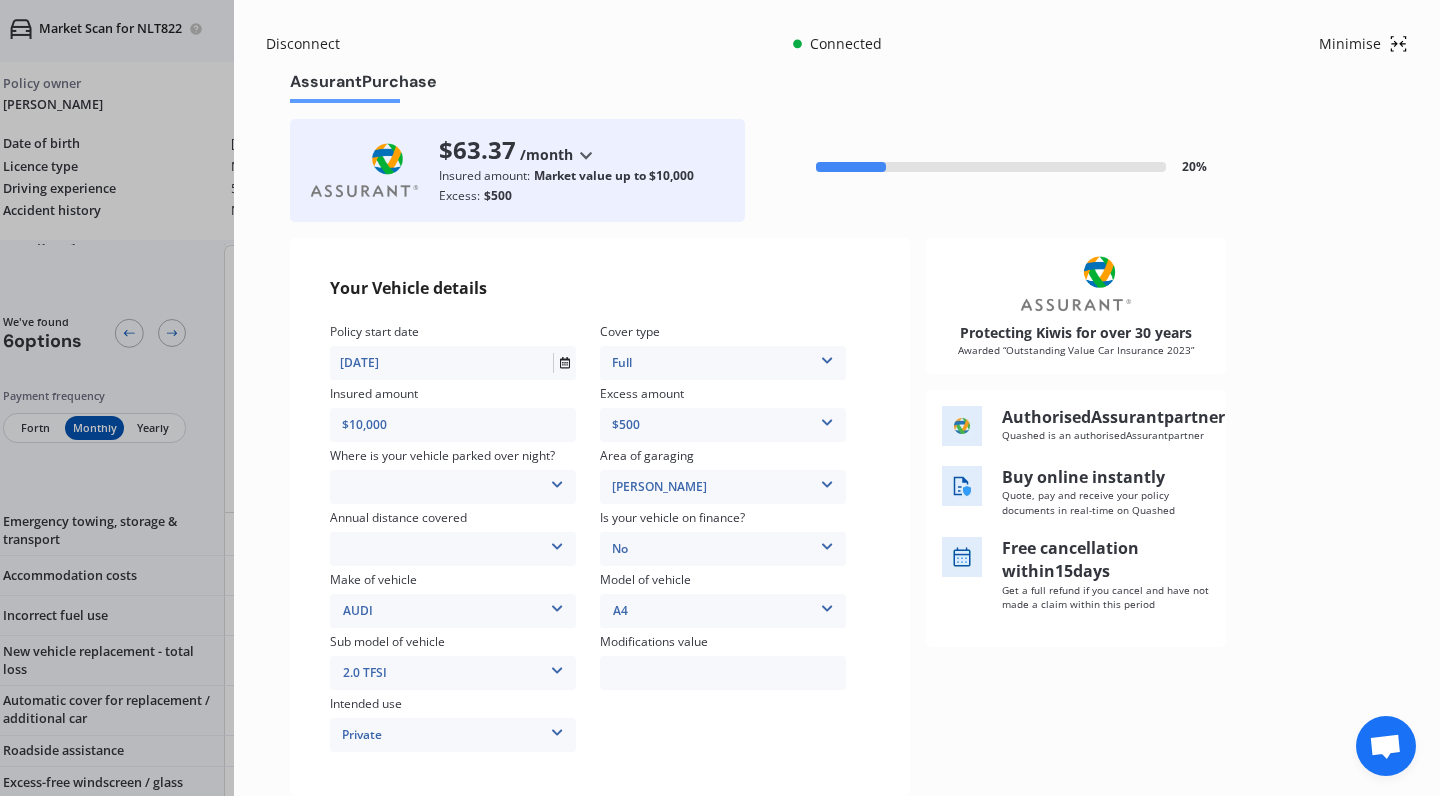 scroll, scrollTop: 85, scrollLeft: 0, axis: vertical 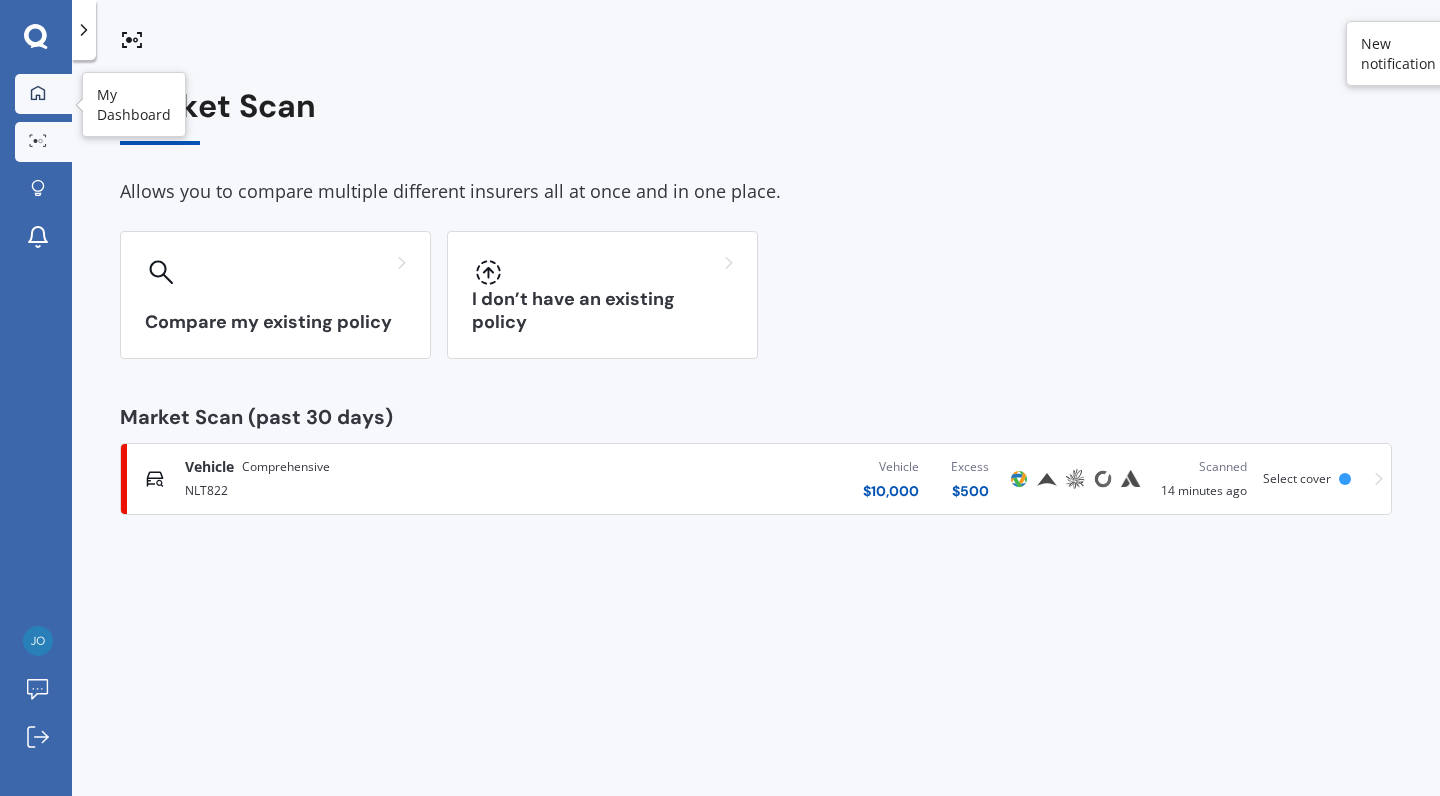 click at bounding box center [38, 94] 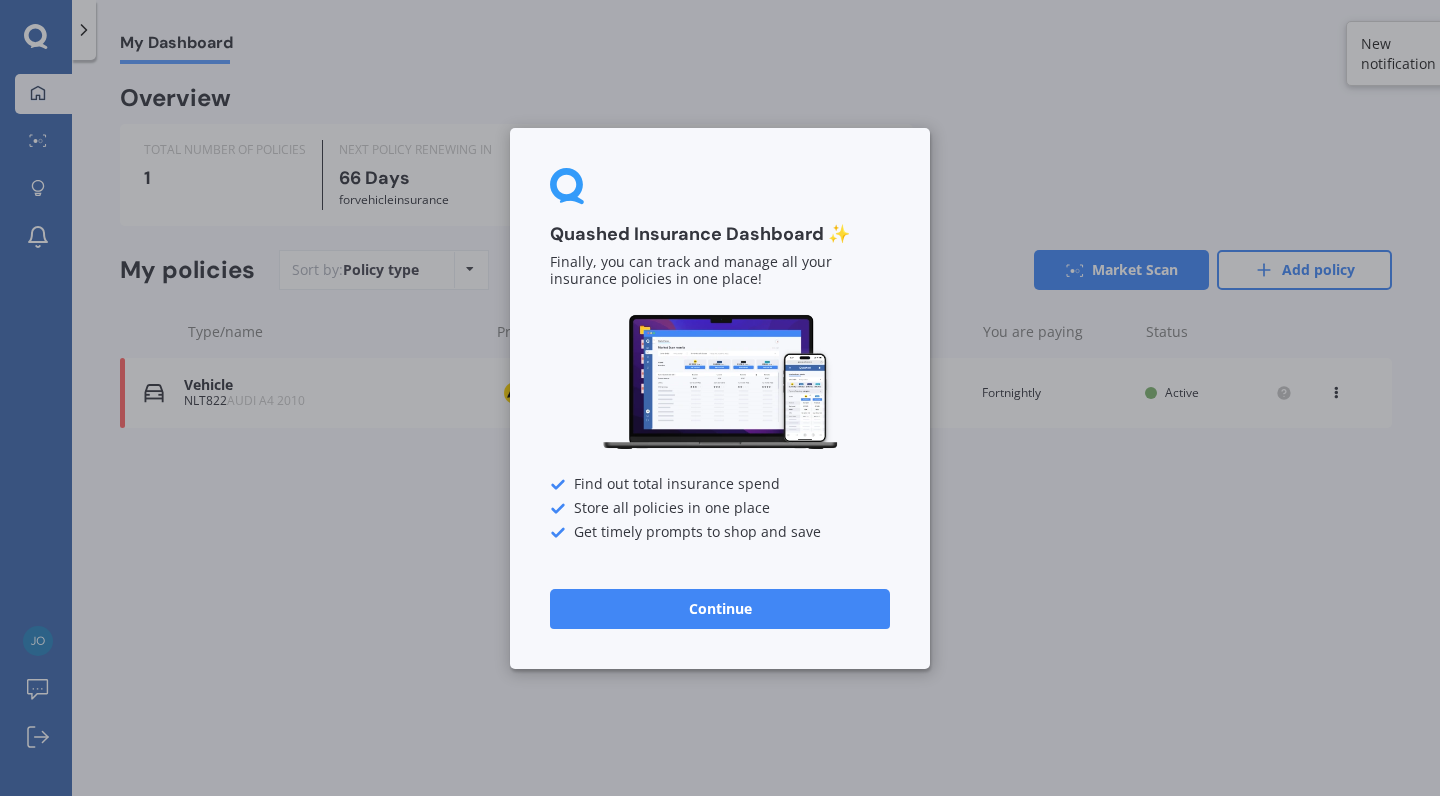 click on "Continue" at bounding box center [720, 608] 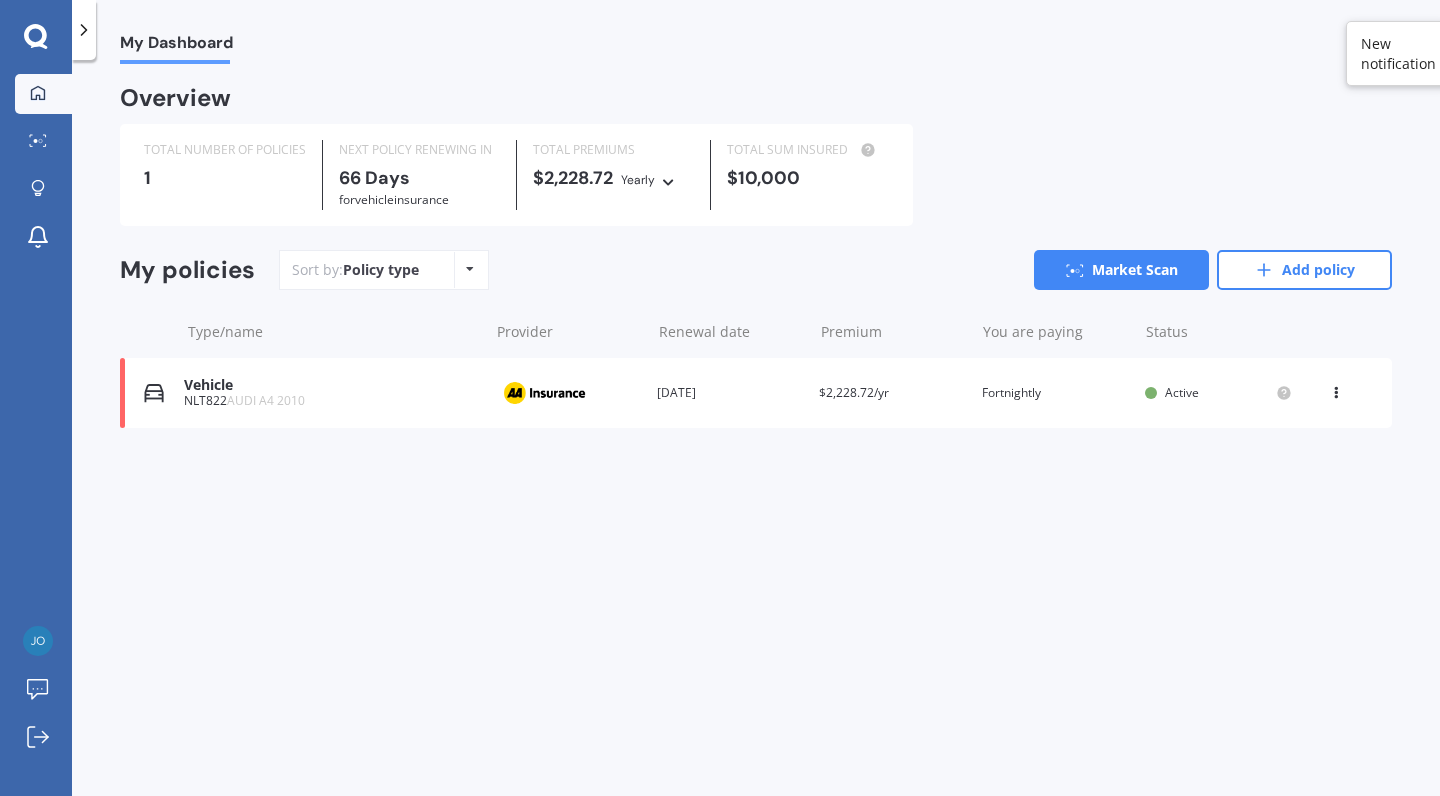 click on "Renewal date [DATE]" at bounding box center [730, 393] 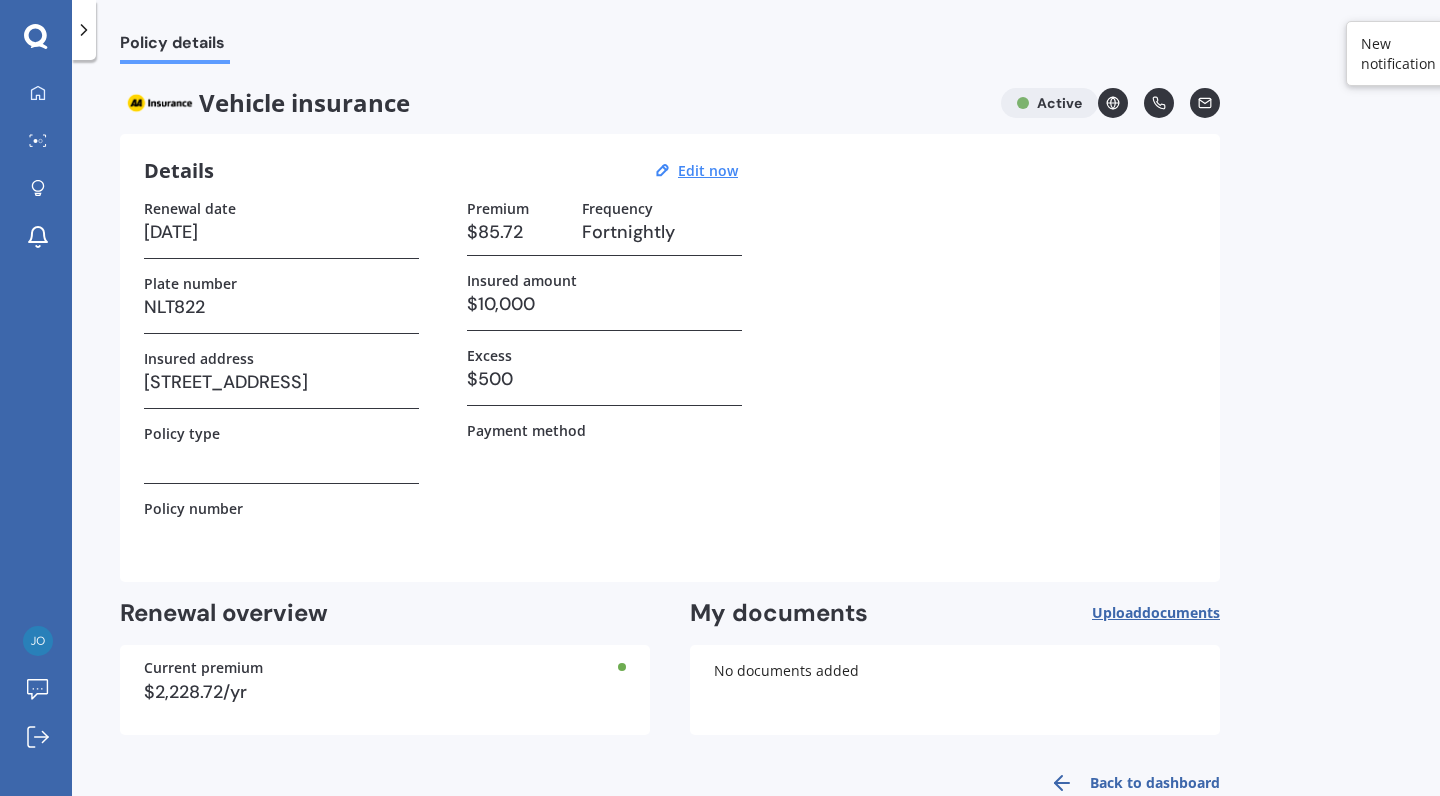 scroll, scrollTop: 0, scrollLeft: 0, axis: both 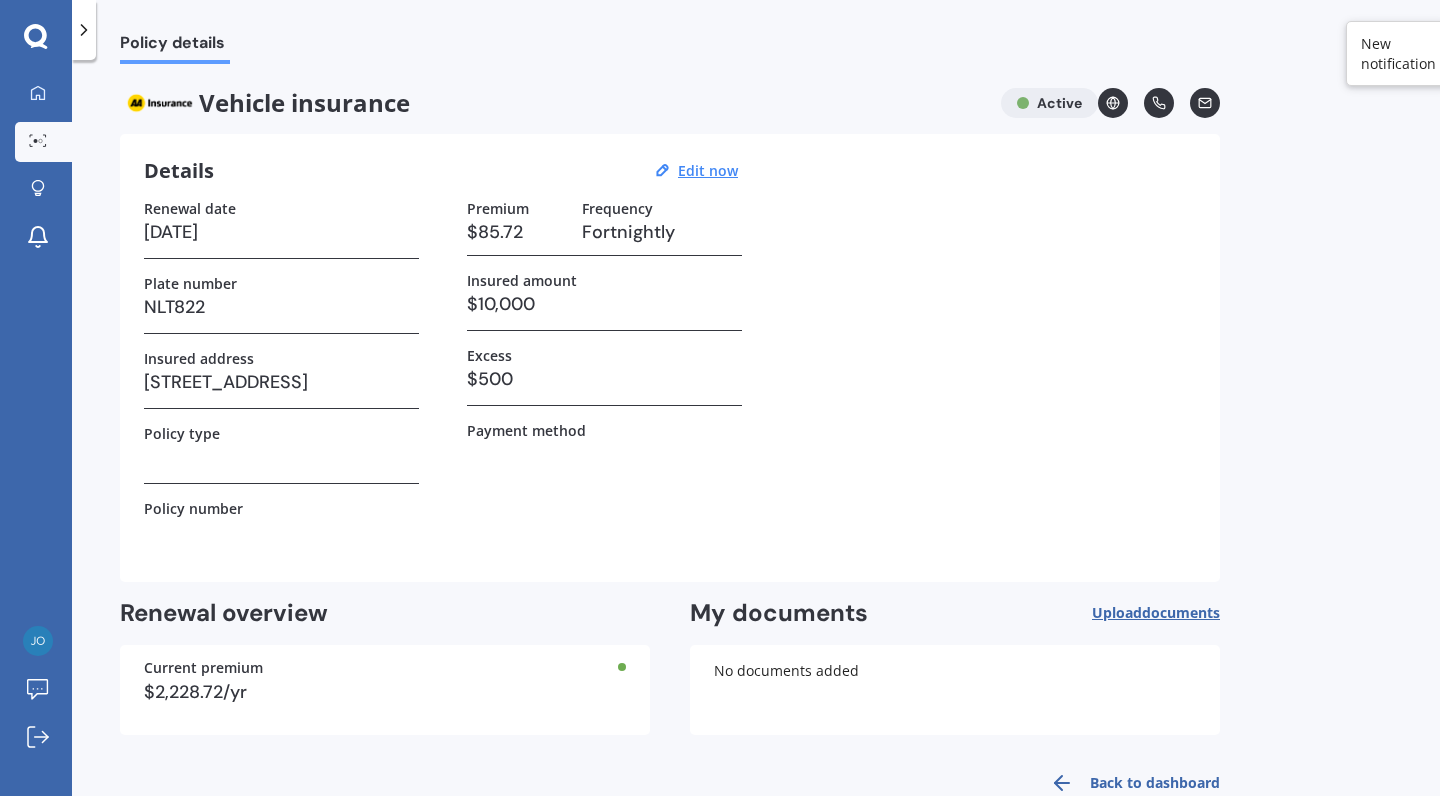 click 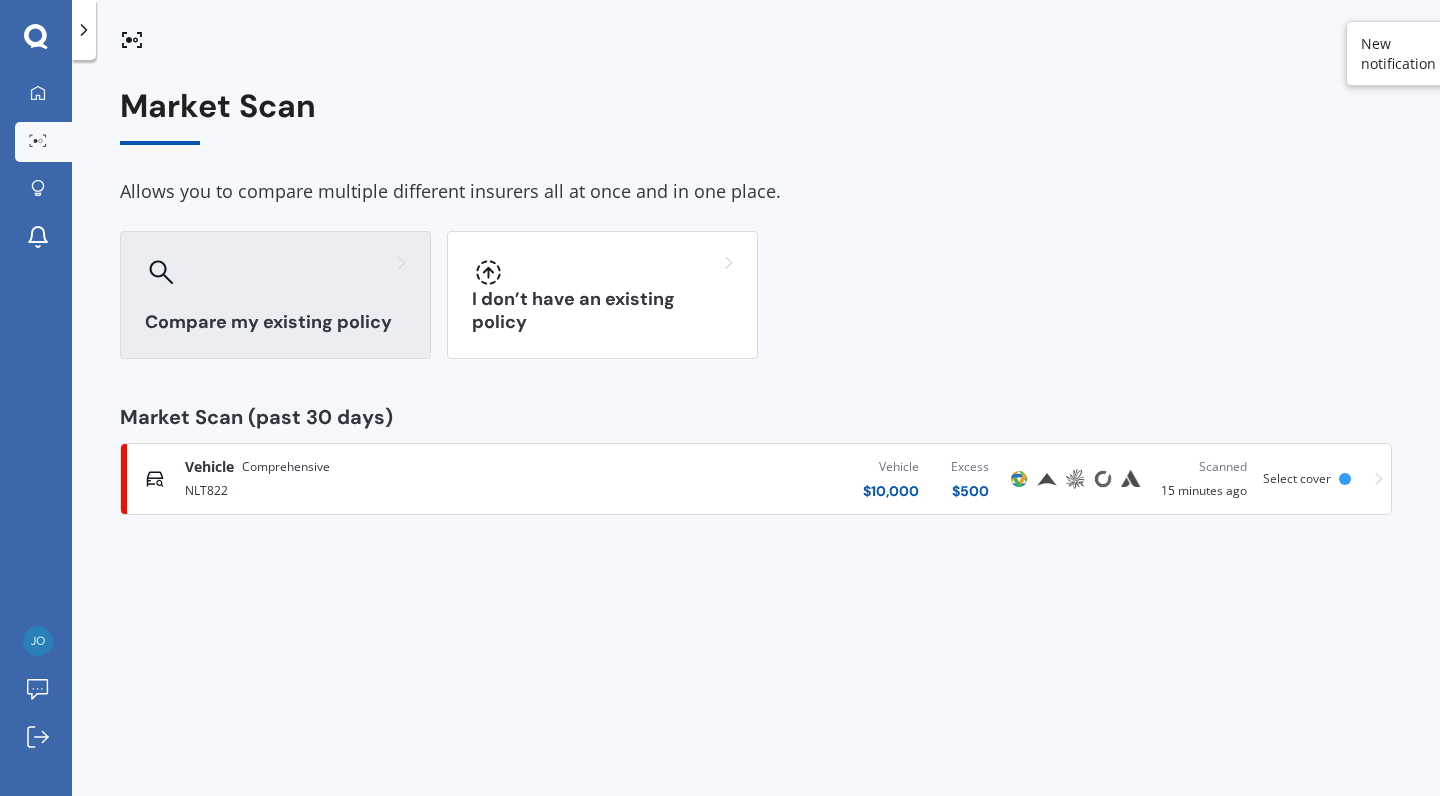 click on "Compare my existing policy" at bounding box center [275, 295] 